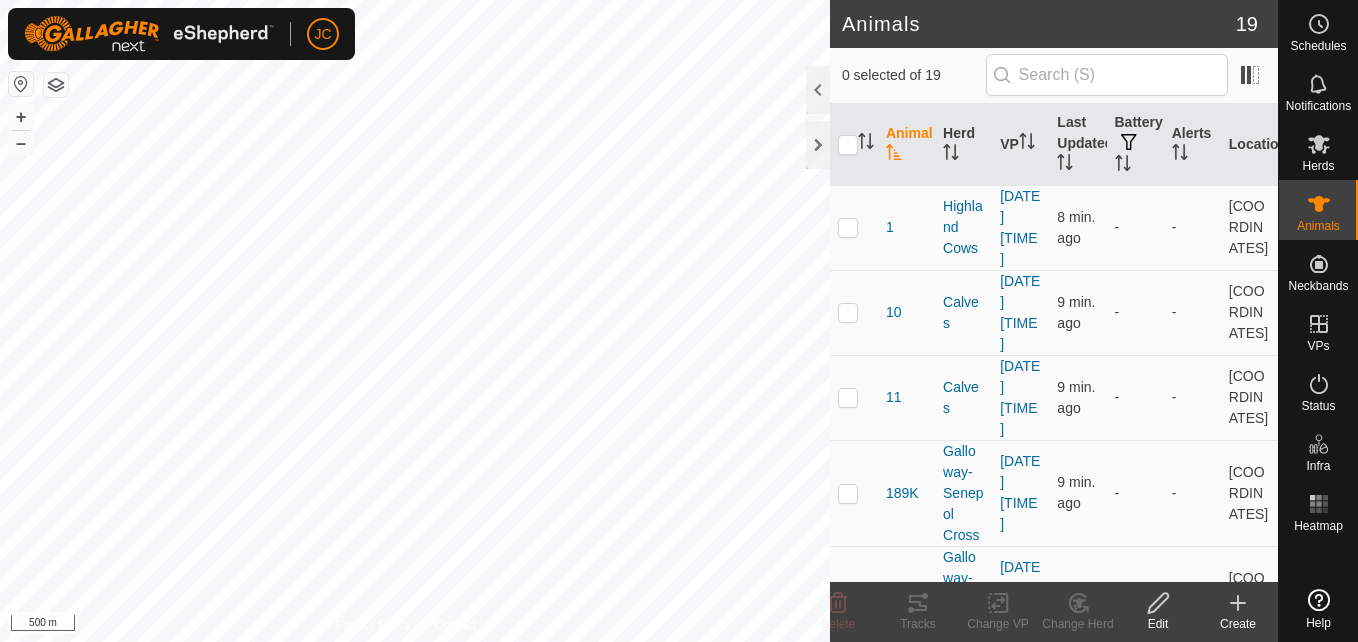 scroll, scrollTop: 0, scrollLeft: 0, axis: both 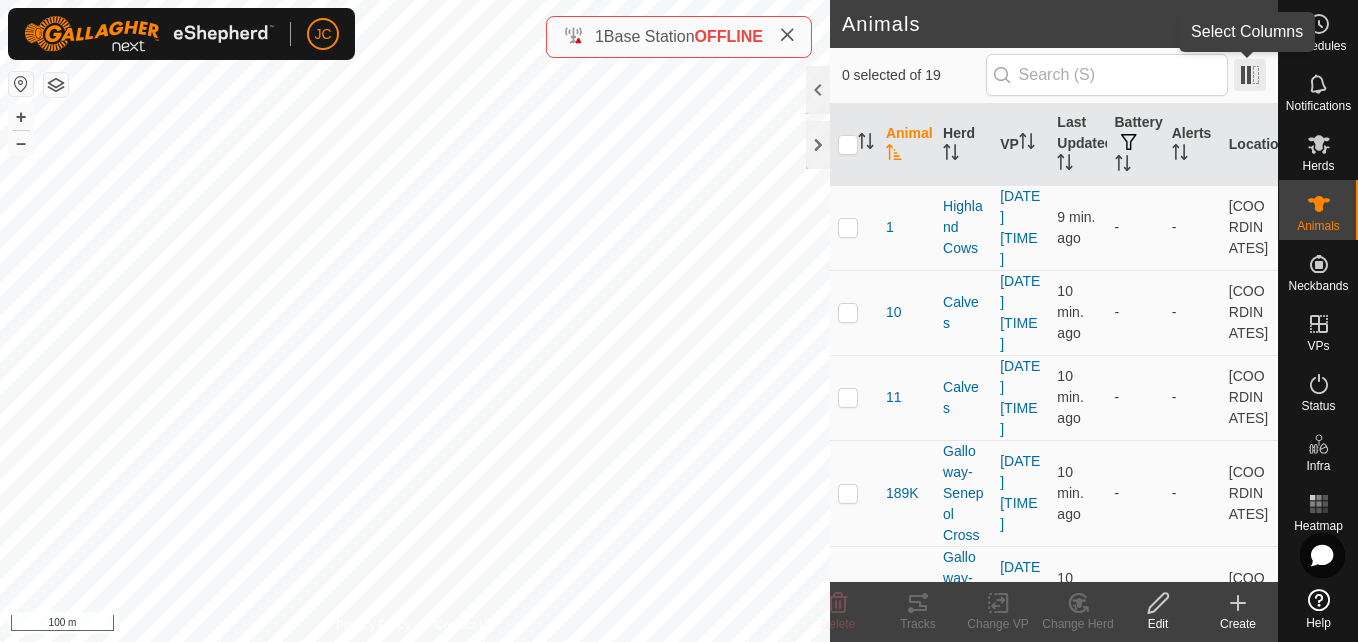 click at bounding box center (1250, 75) 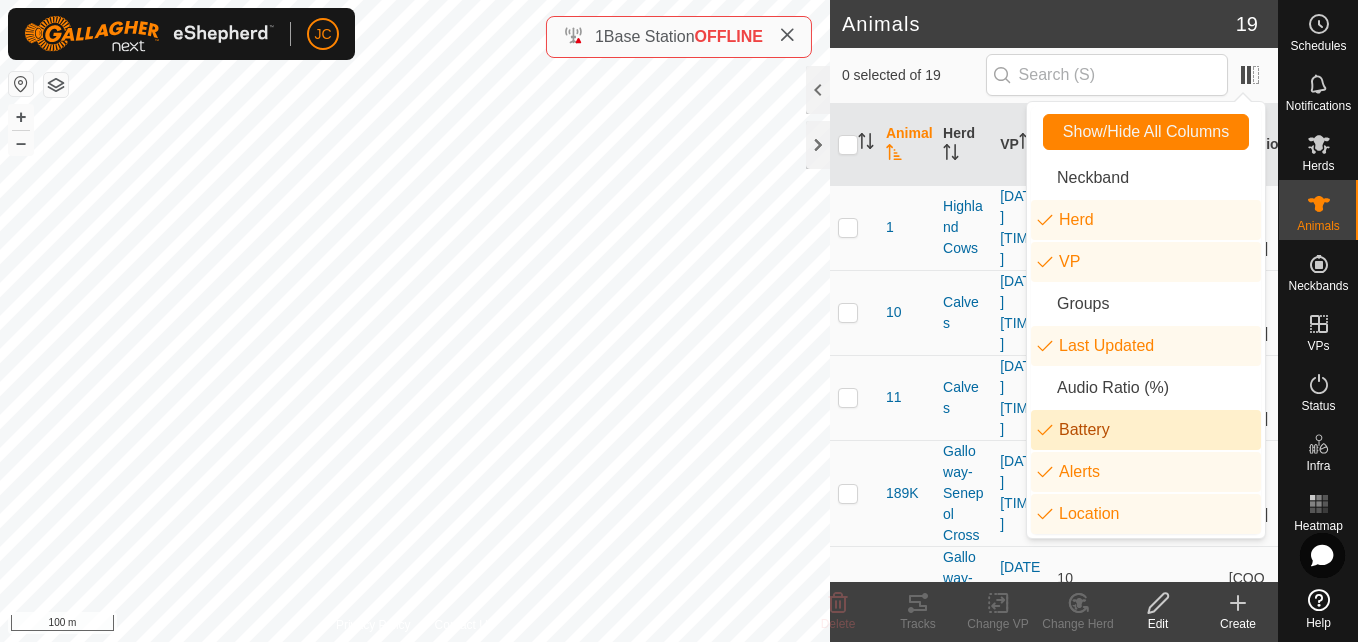 click on "Battery" at bounding box center [1146, 430] 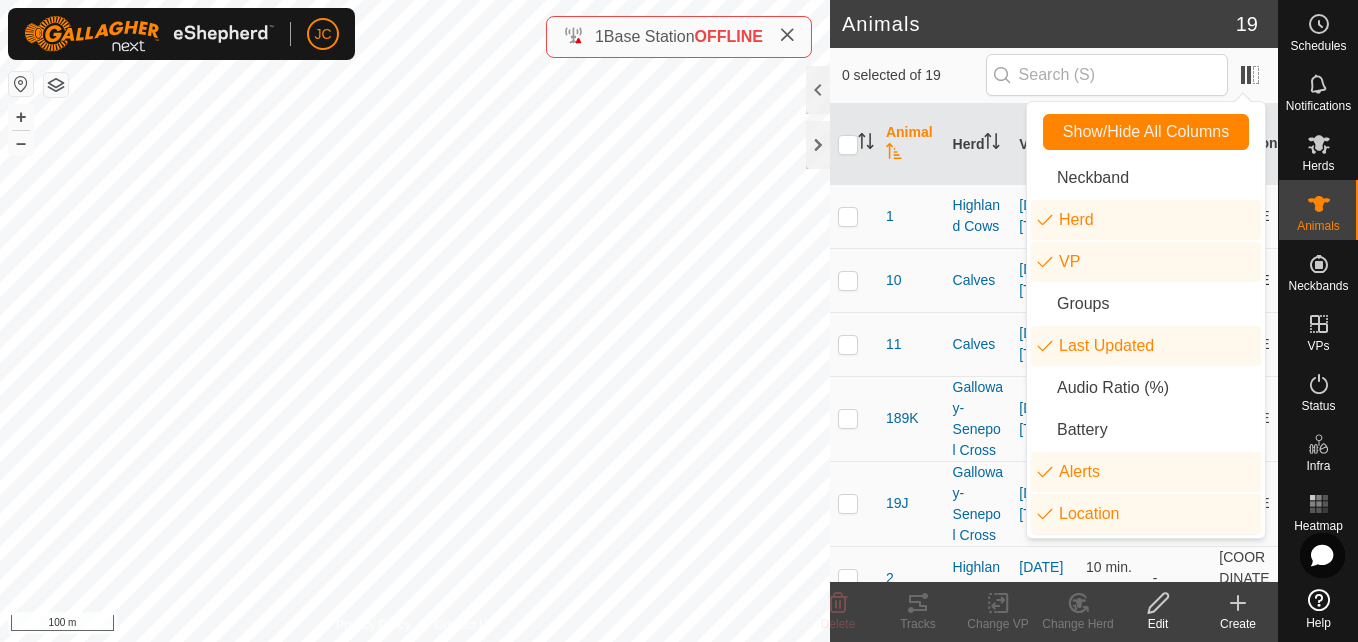 click on "10" at bounding box center [911, 280] 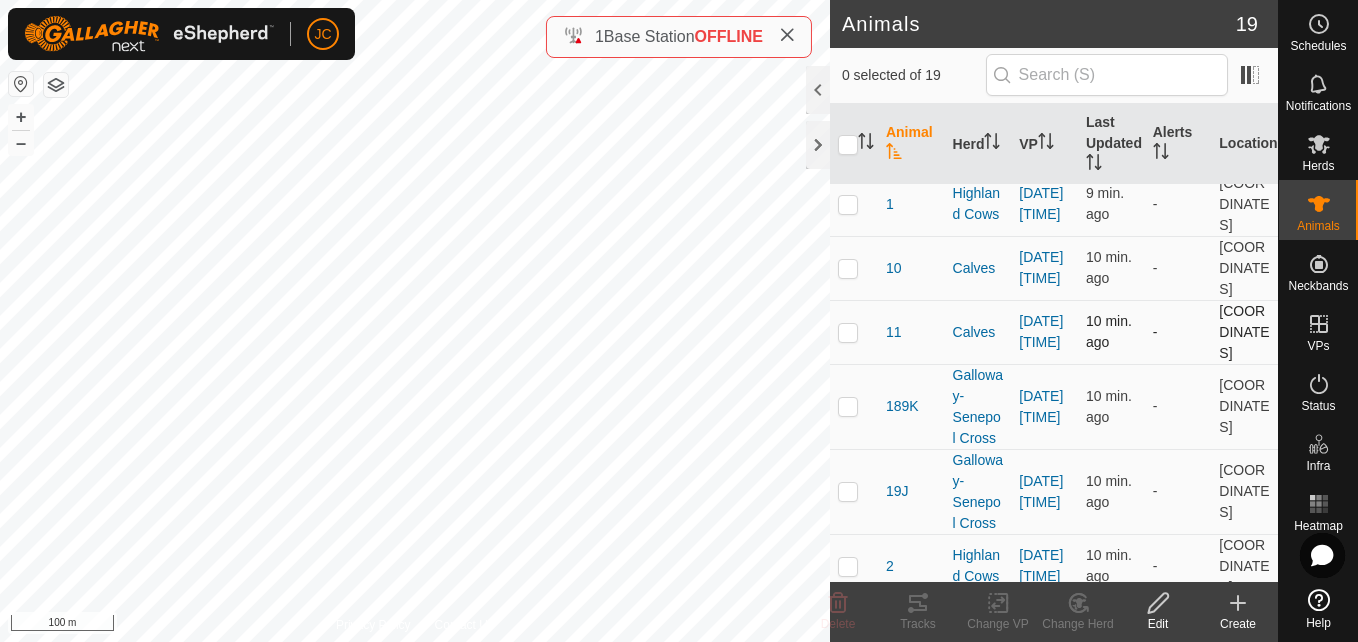 scroll, scrollTop: 0, scrollLeft: 0, axis: both 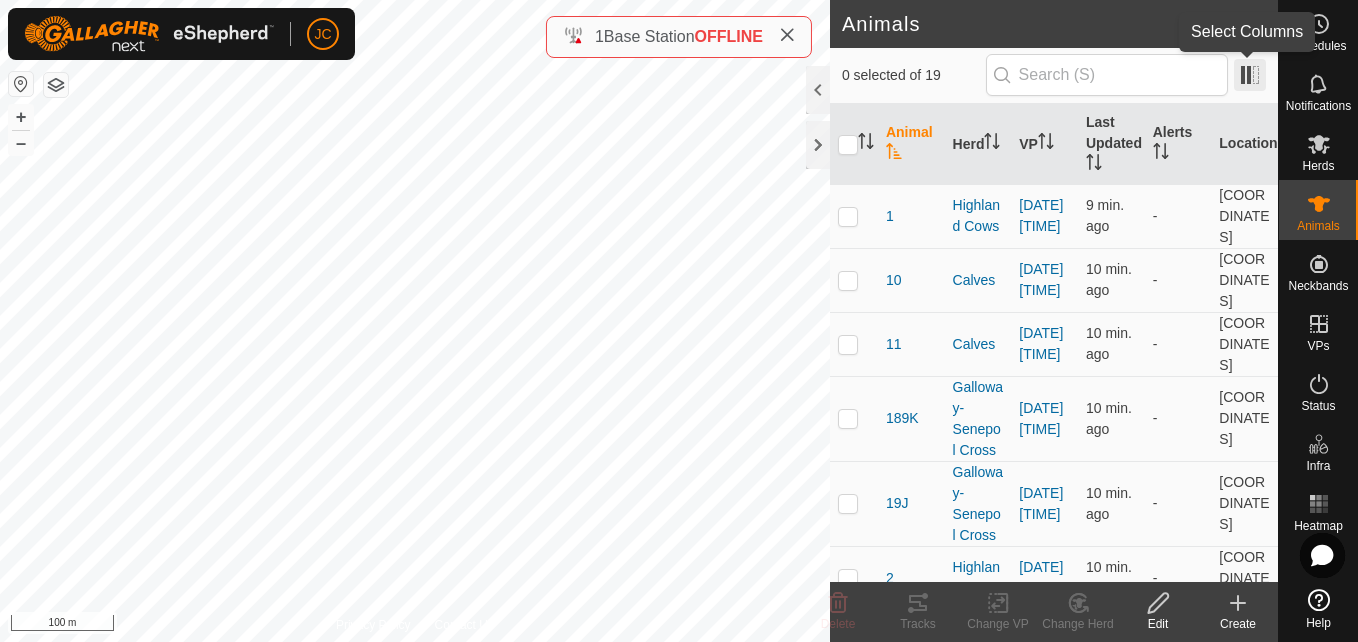 click at bounding box center [1250, 75] 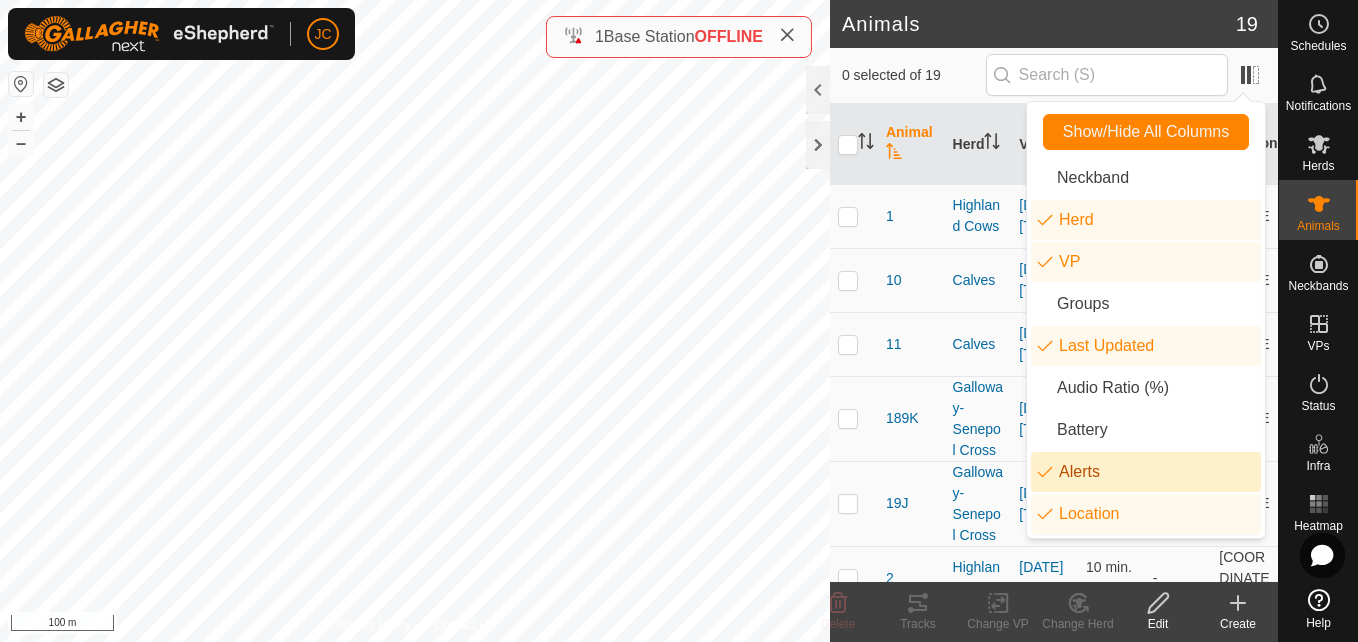 click on "Alerts" at bounding box center [1146, 472] 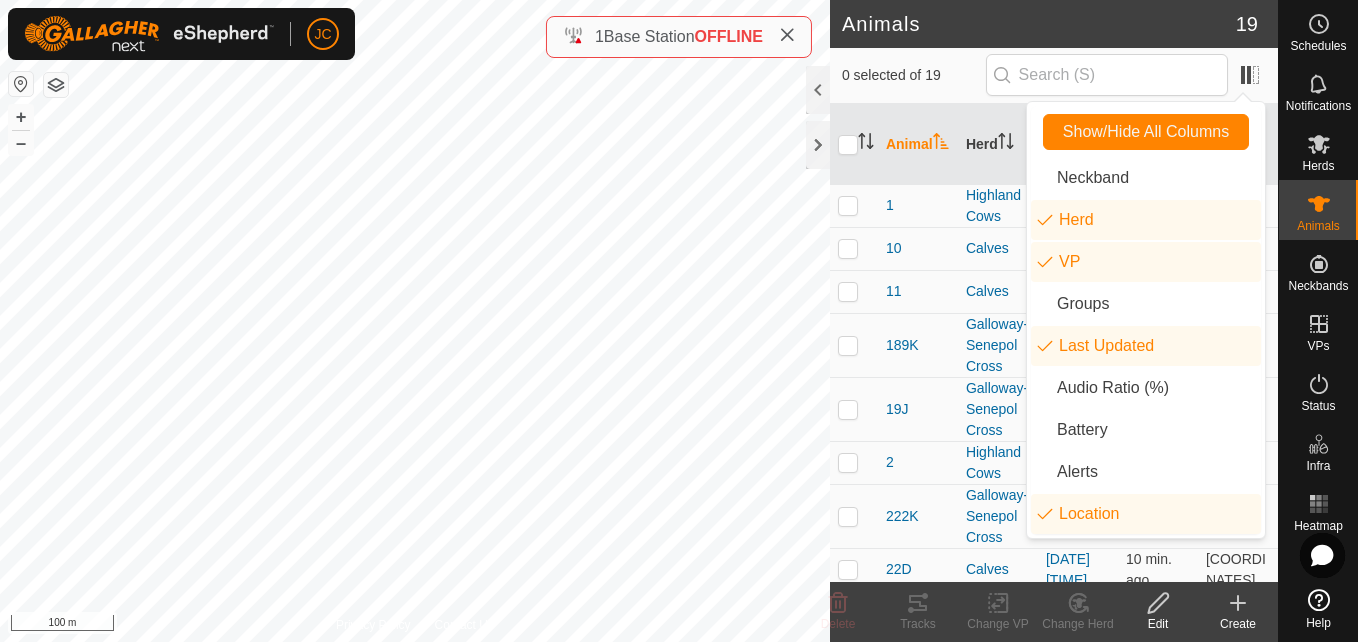 click on "10" at bounding box center [918, 248] 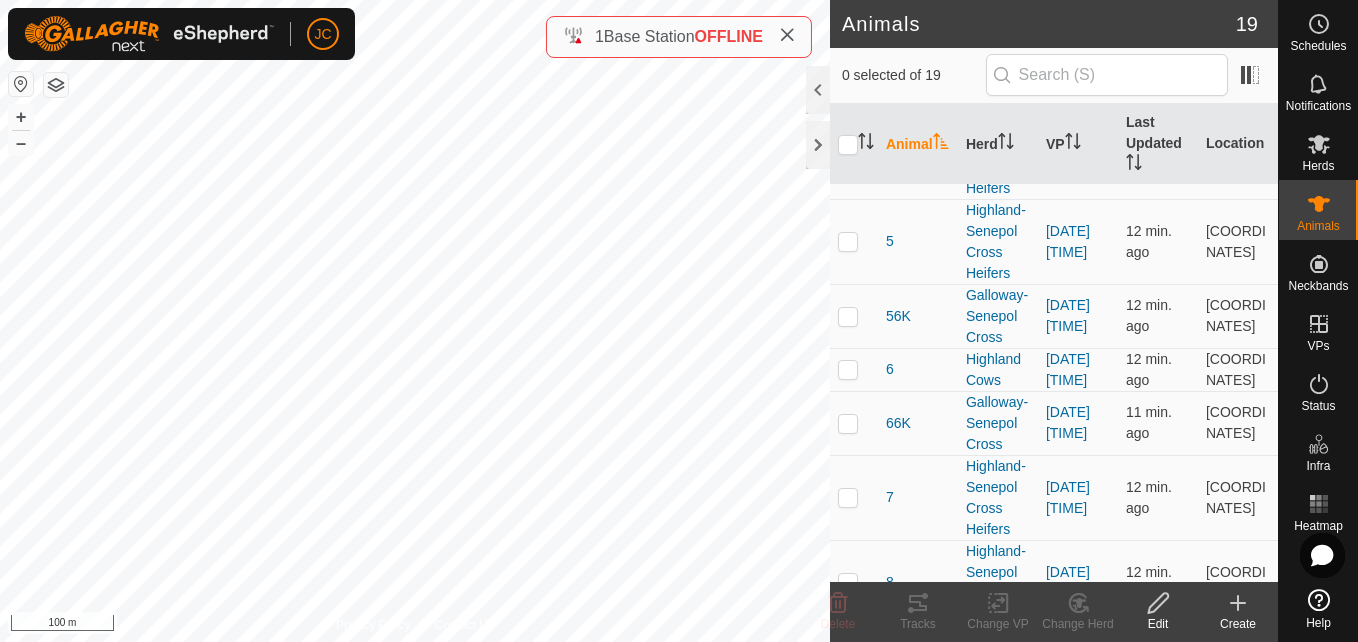 scroll, scrollTop: 563, scrollLeft: 0, axis: vertical 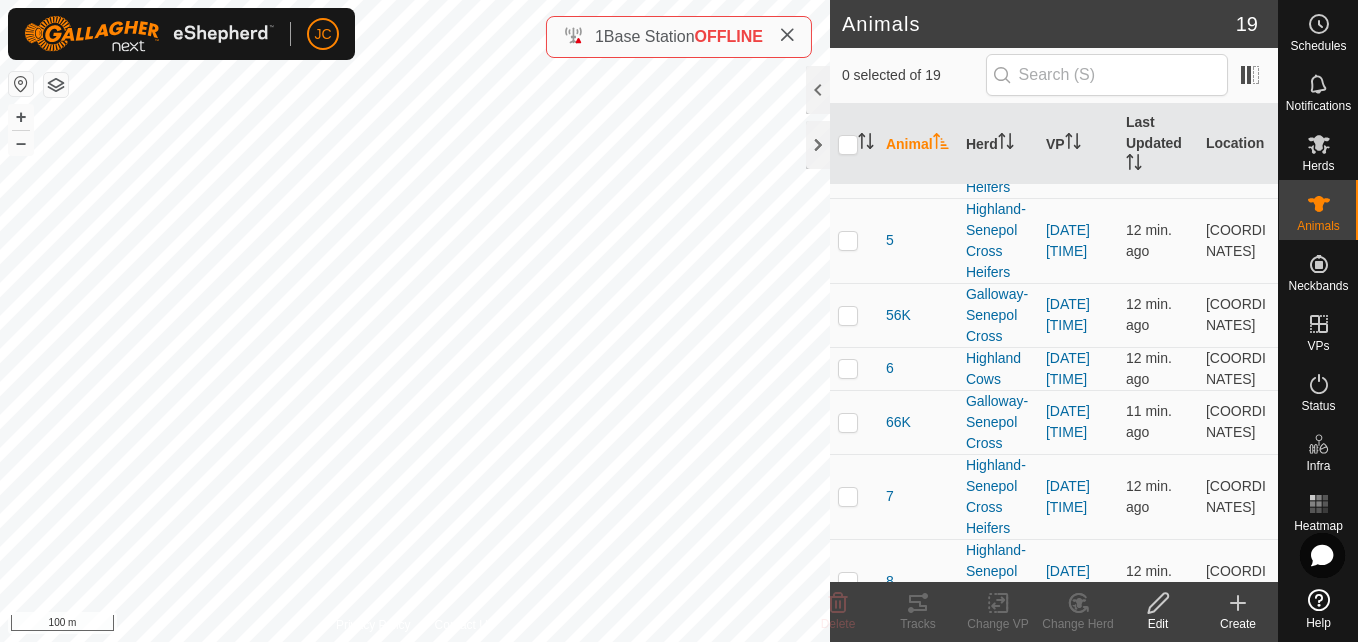 click at bounding box center (854, 70) 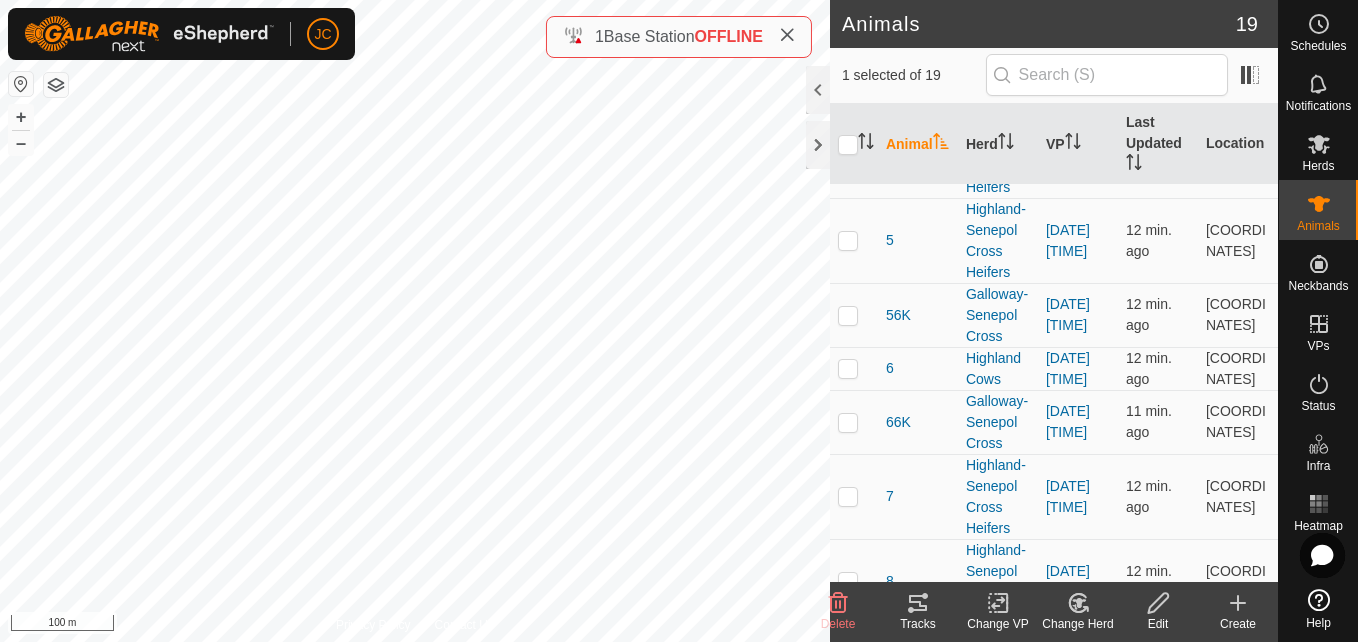 checkbox on "false" 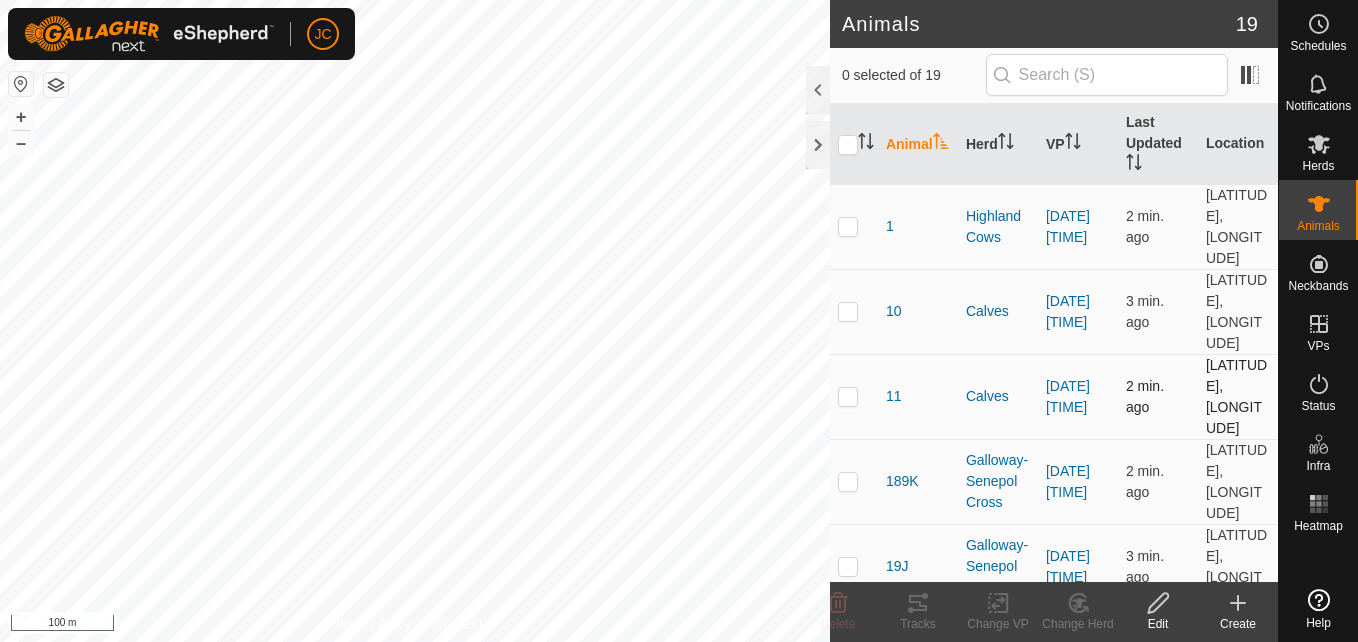 scroll, scrollTop: 0, scrollLeft: 0, axis: both 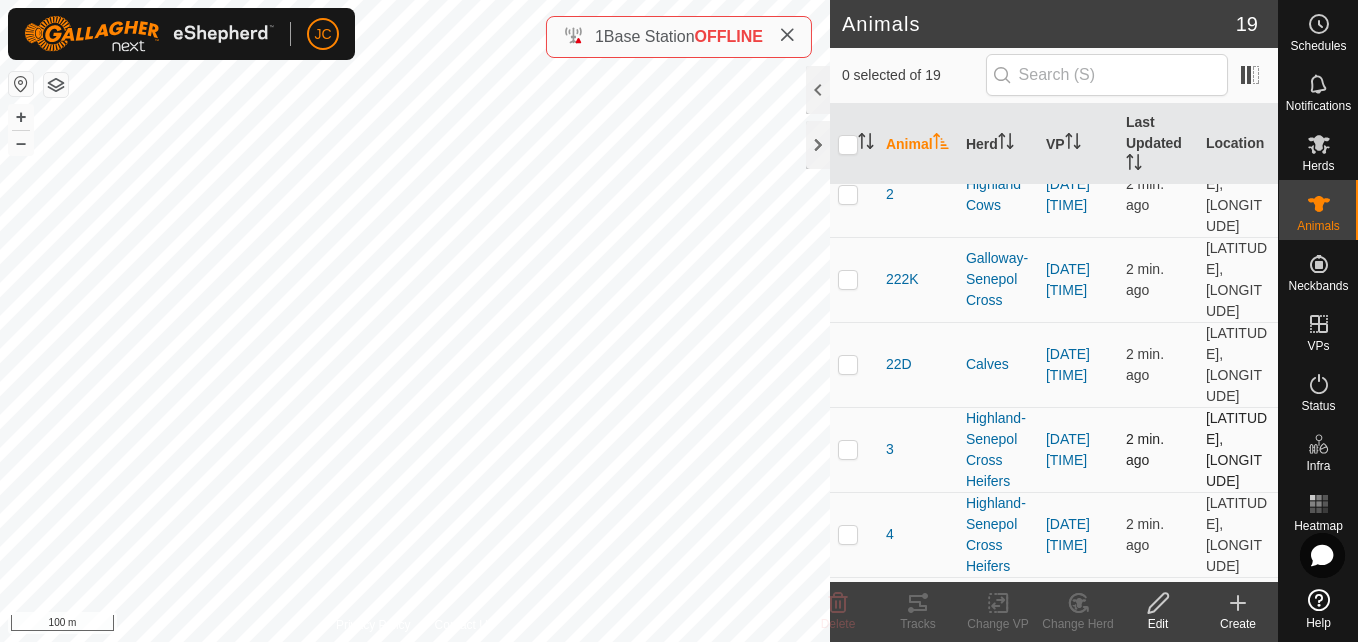click at bounding box center [848, 449] 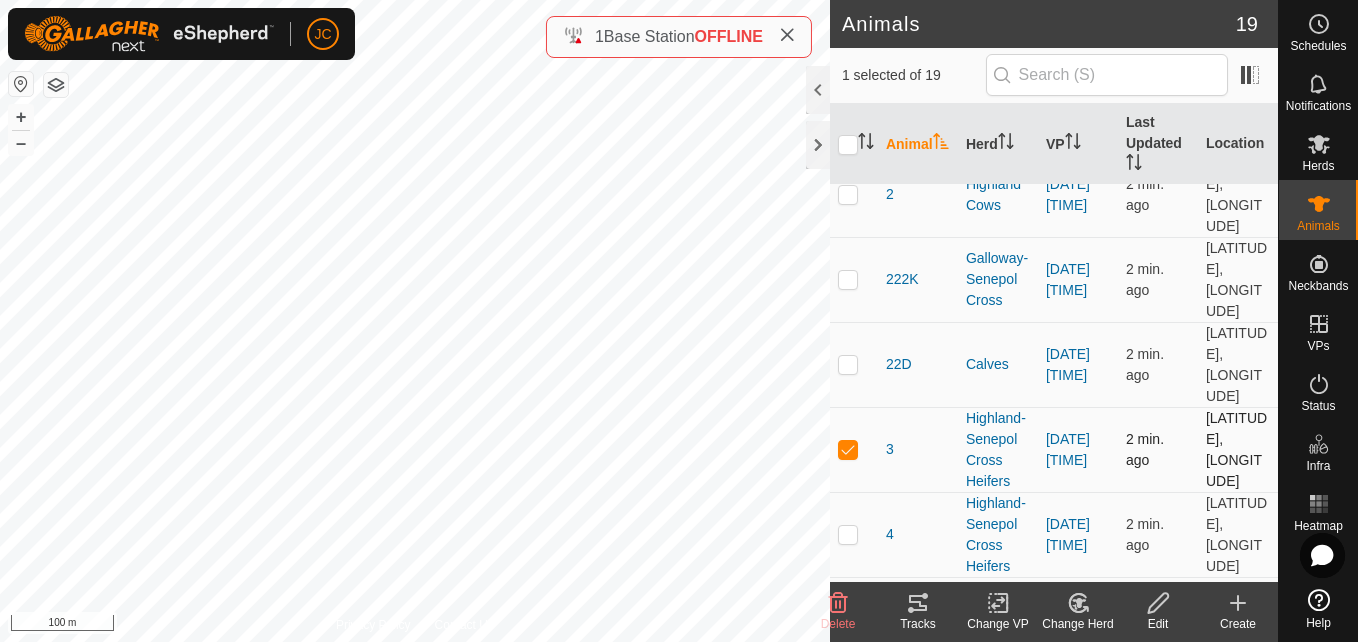 click on "52.36854, -121.53464" at bounding box center [1238, 449] 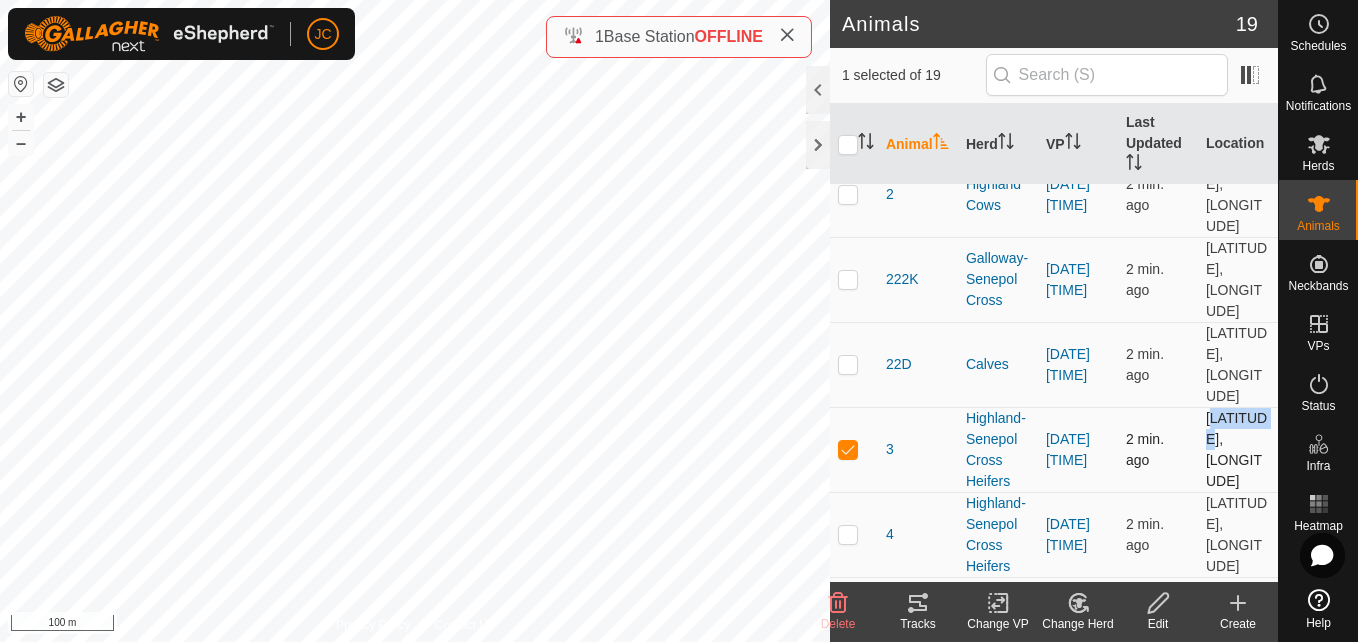 click on "52.36854, -121.53464" at bounding box center (1238, 449) 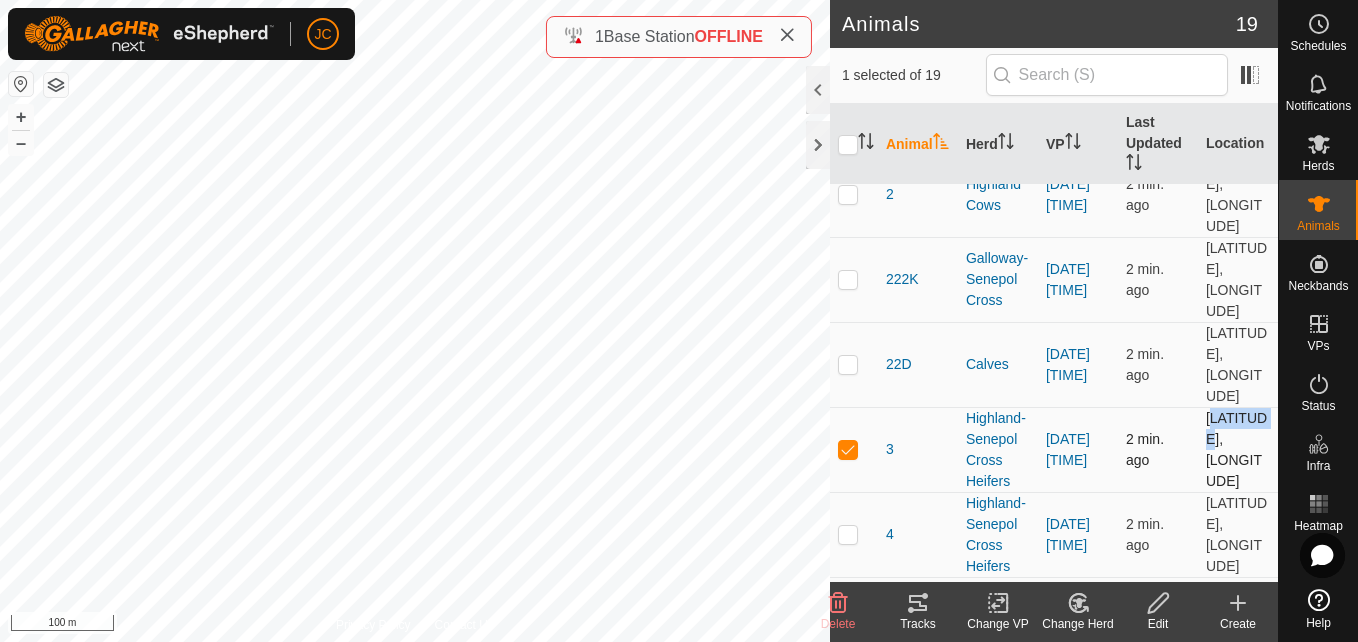 copy on "52.36854" 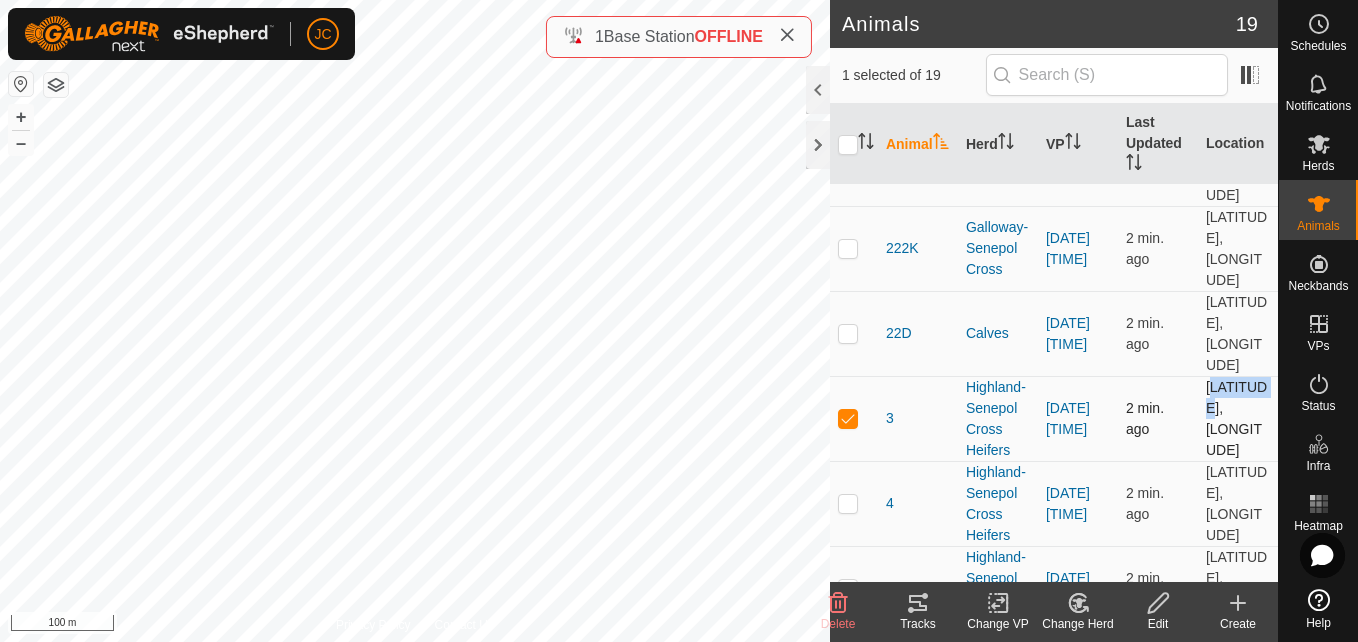 scroll, scrollTop: 490, scrollLeft: 0, axis: vertical 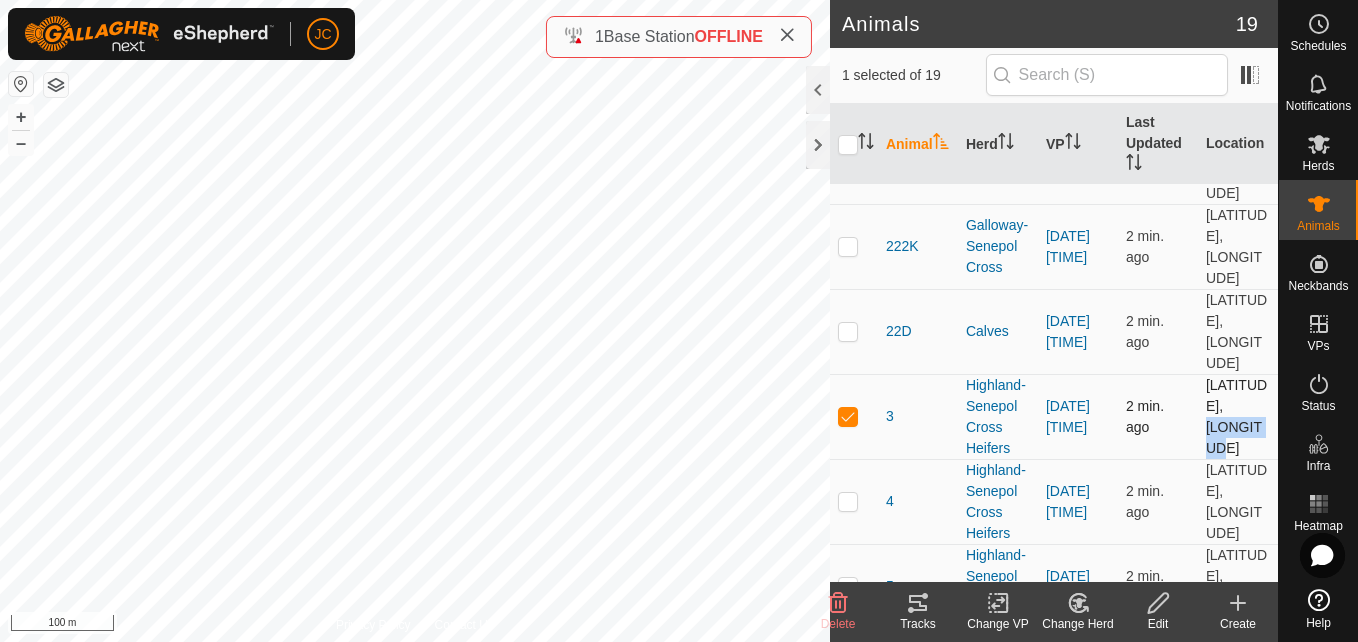drag, startPoint x: 1188, startPoint y: 389, endPoint x: 1209, endPoint y: 401, distance: 24.186773 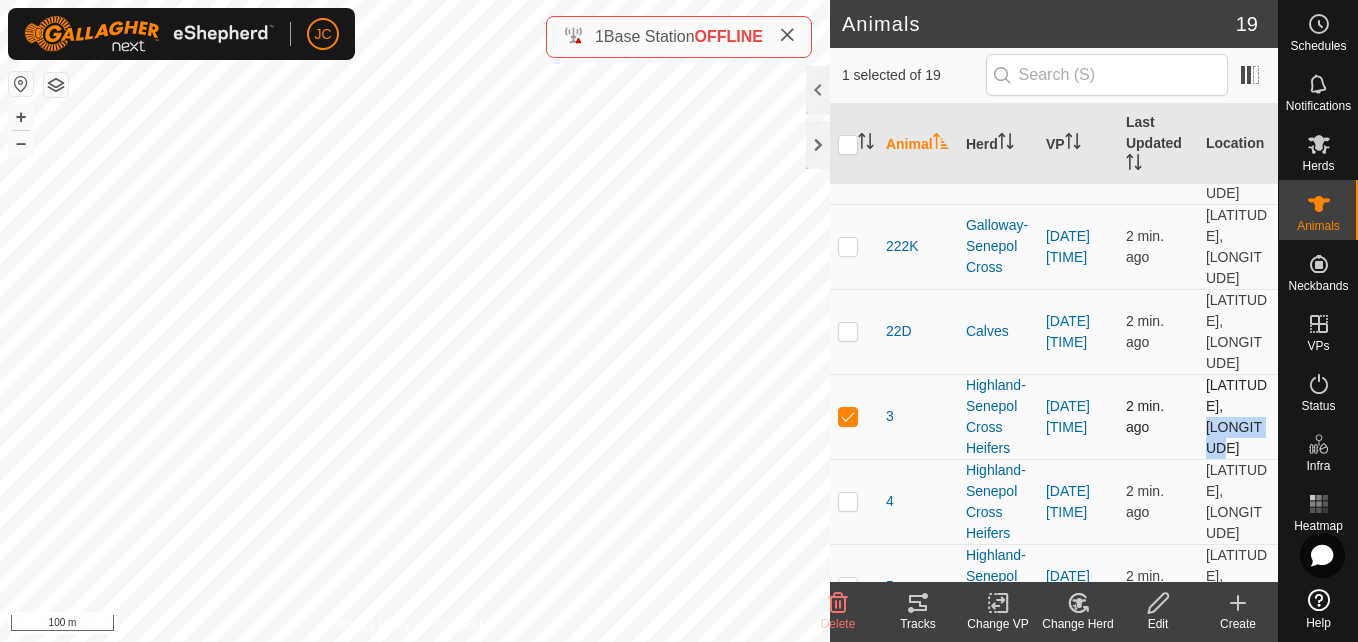 click on "52.36854, -121.53464" at bounding box center (1238, 416) 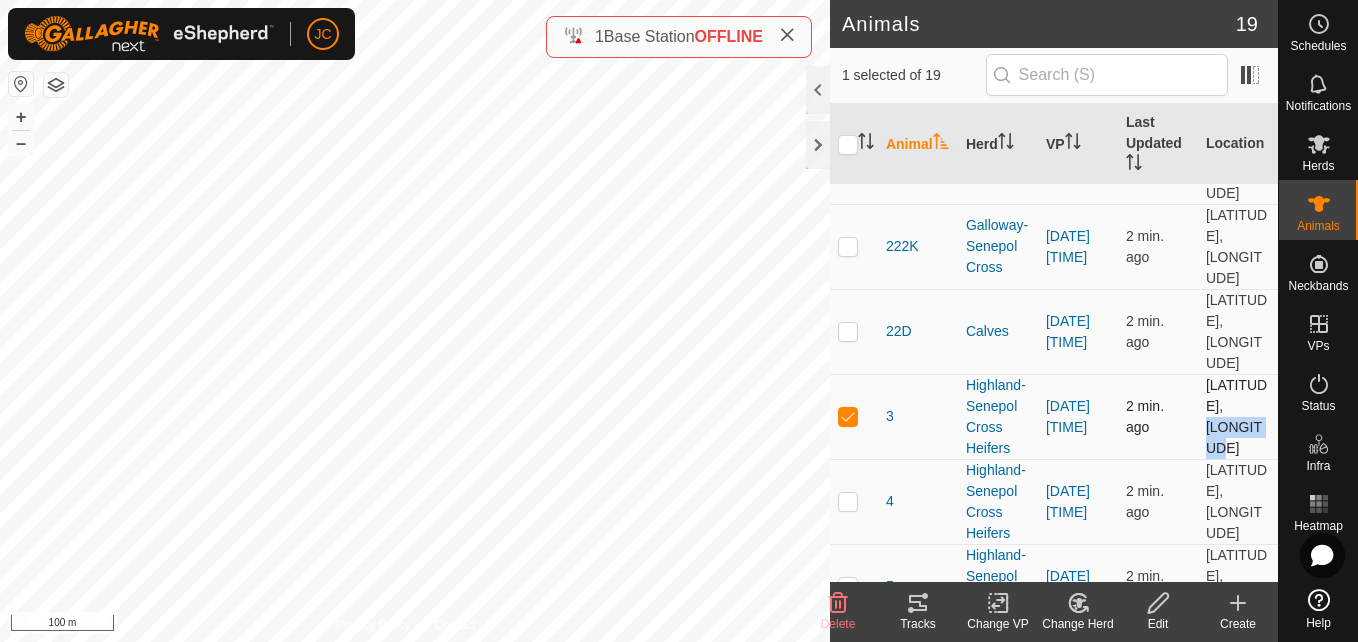 copy on "-121.53464" 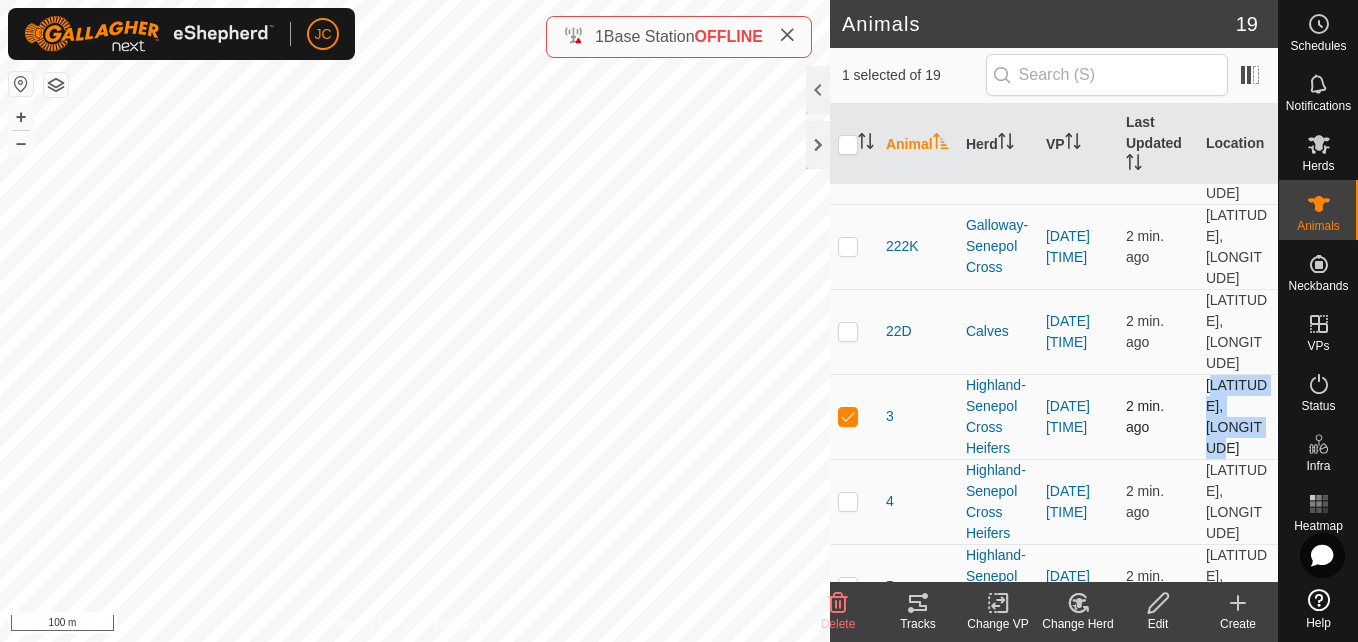 drag, startPoint x: 1195, startPoint y: 343, endPoint x: 1224, endPoint y: 407, distance: 70.26379 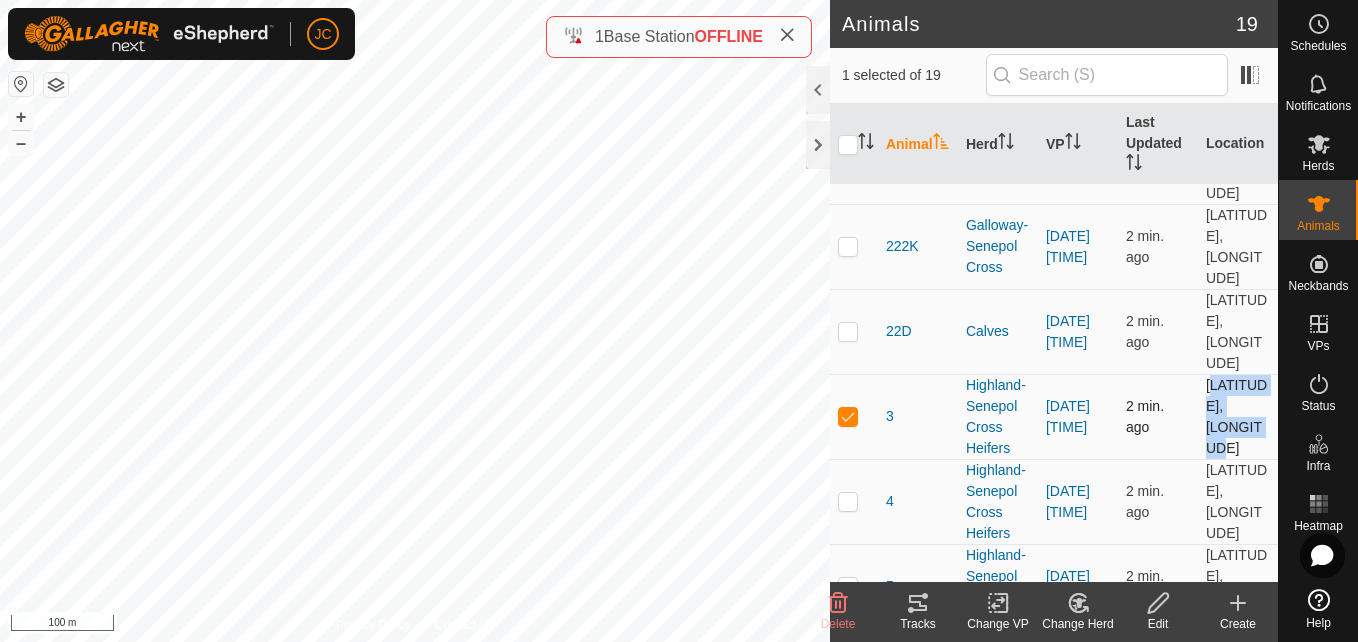 click on "52.36854, -121.53464" at bounding box center (1238, 416) 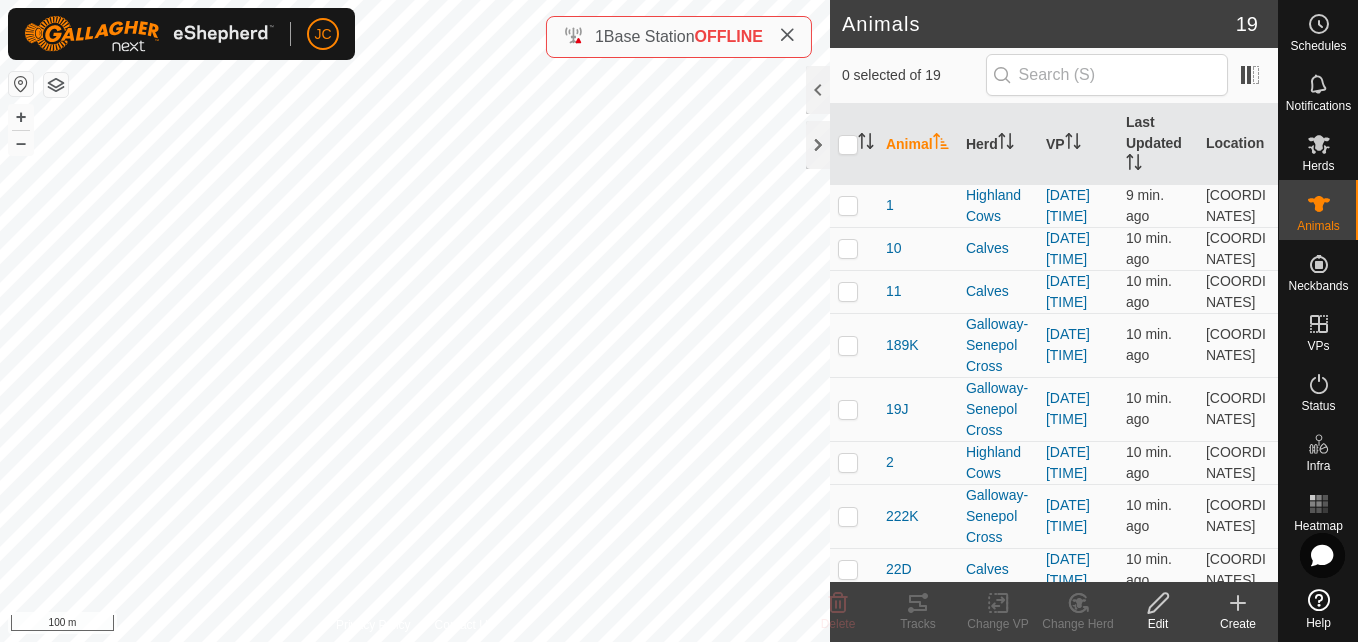 scroll, scrollTop: 0, scrollLeft: 0, axis: both 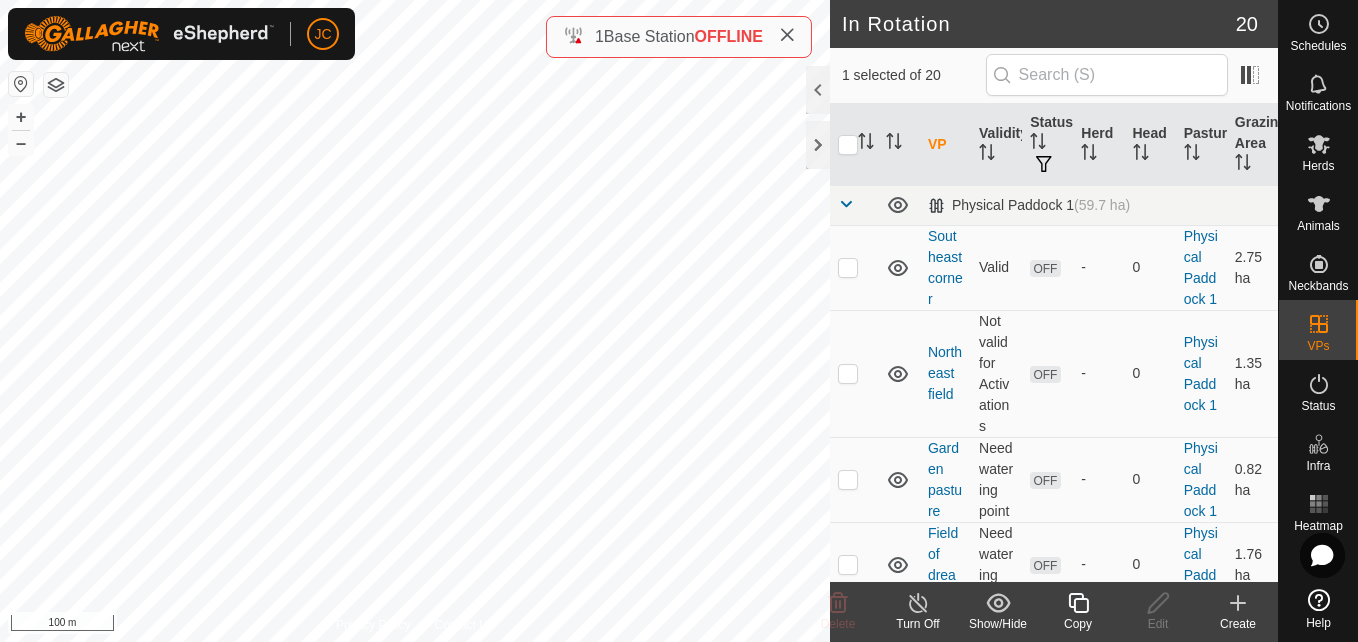 checkbox on "true" 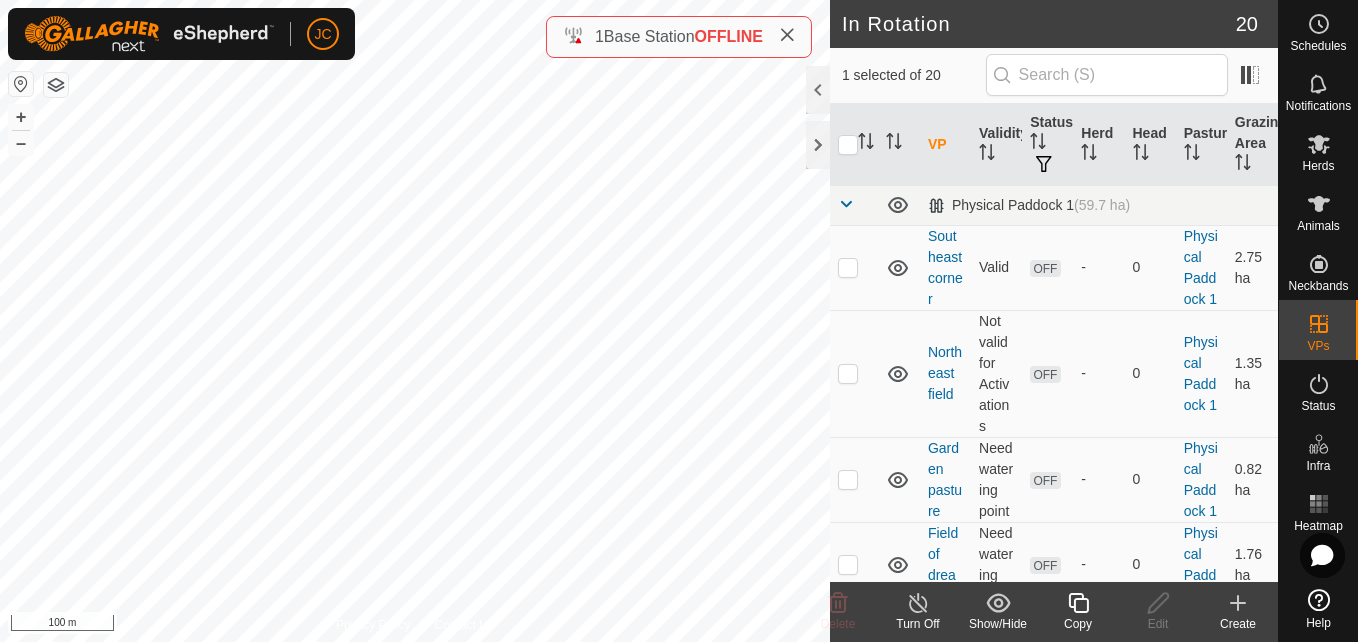 checkbox on "false" 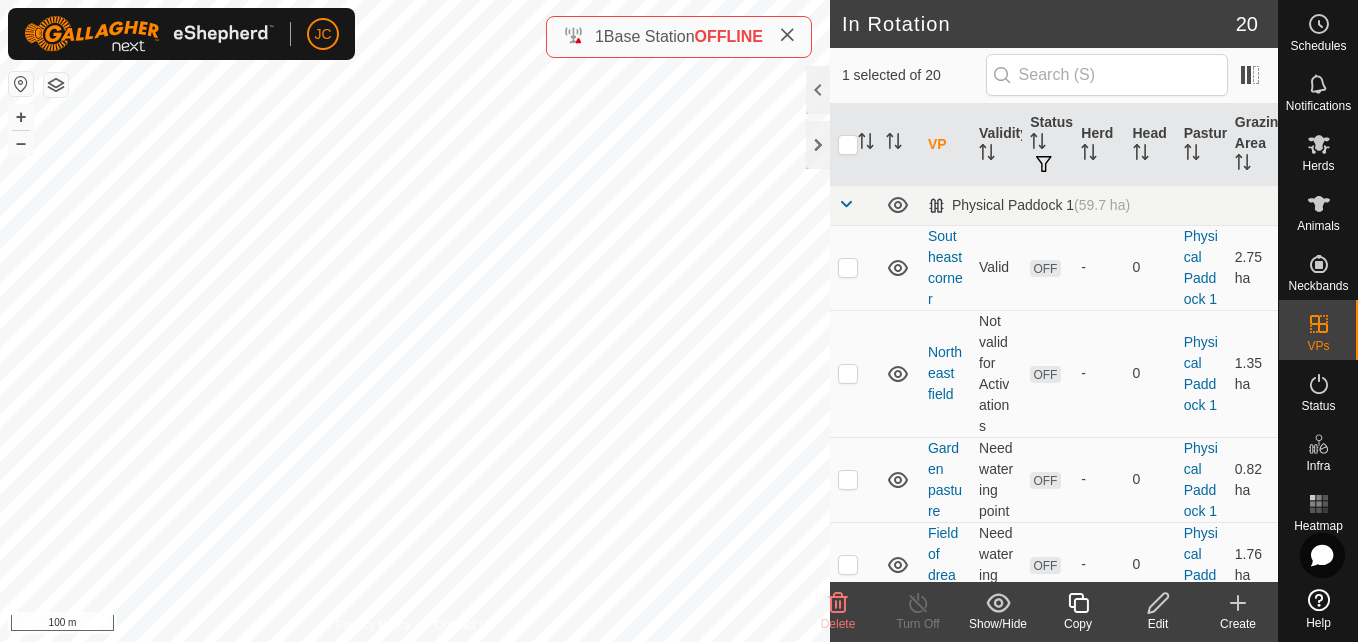 checkbox on "false" 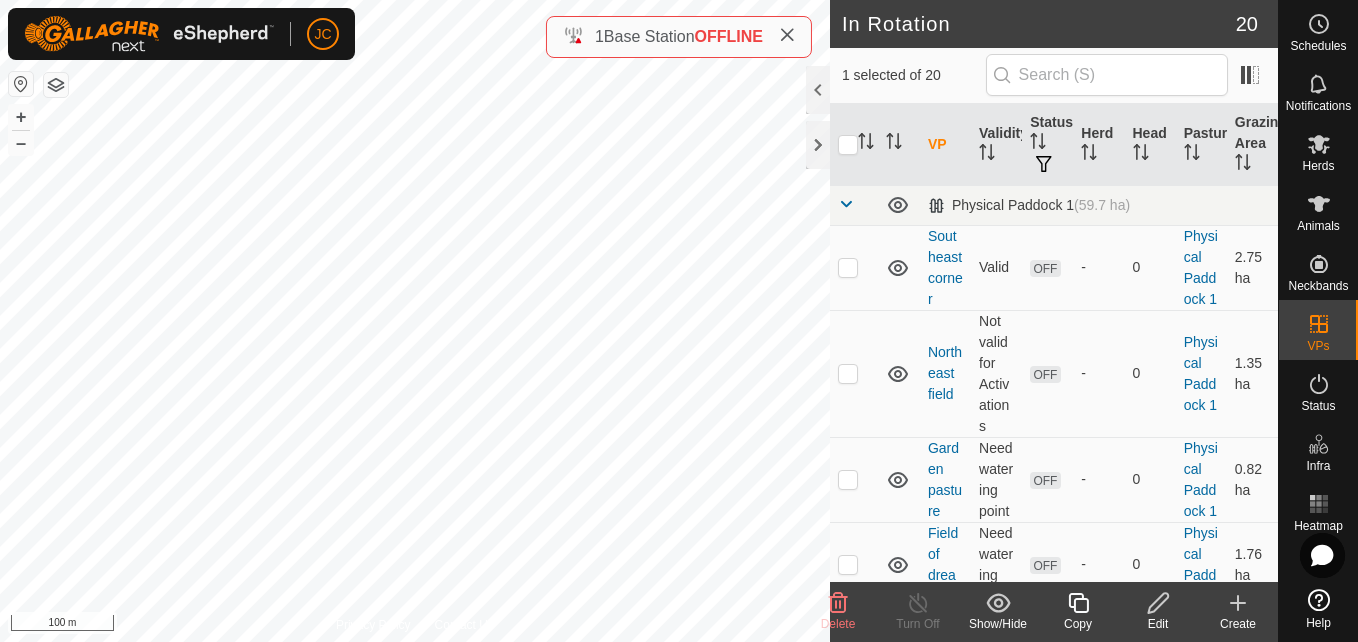 checkbox on "true" 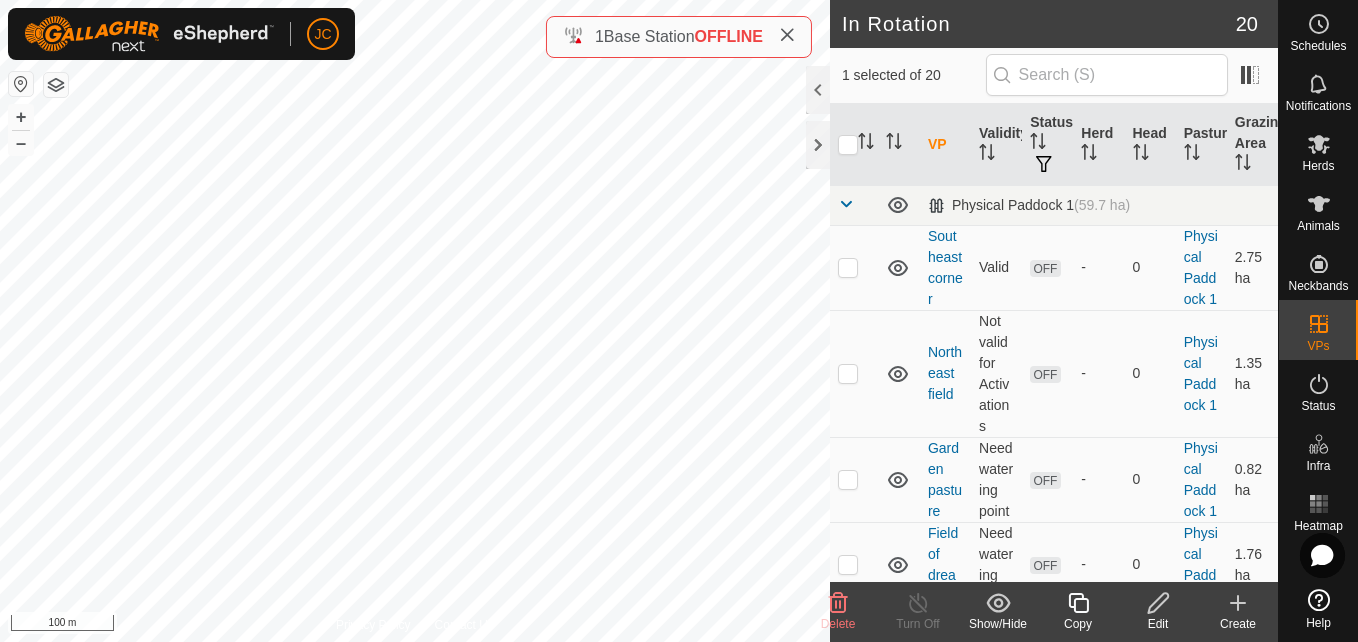 checkbox on "true" 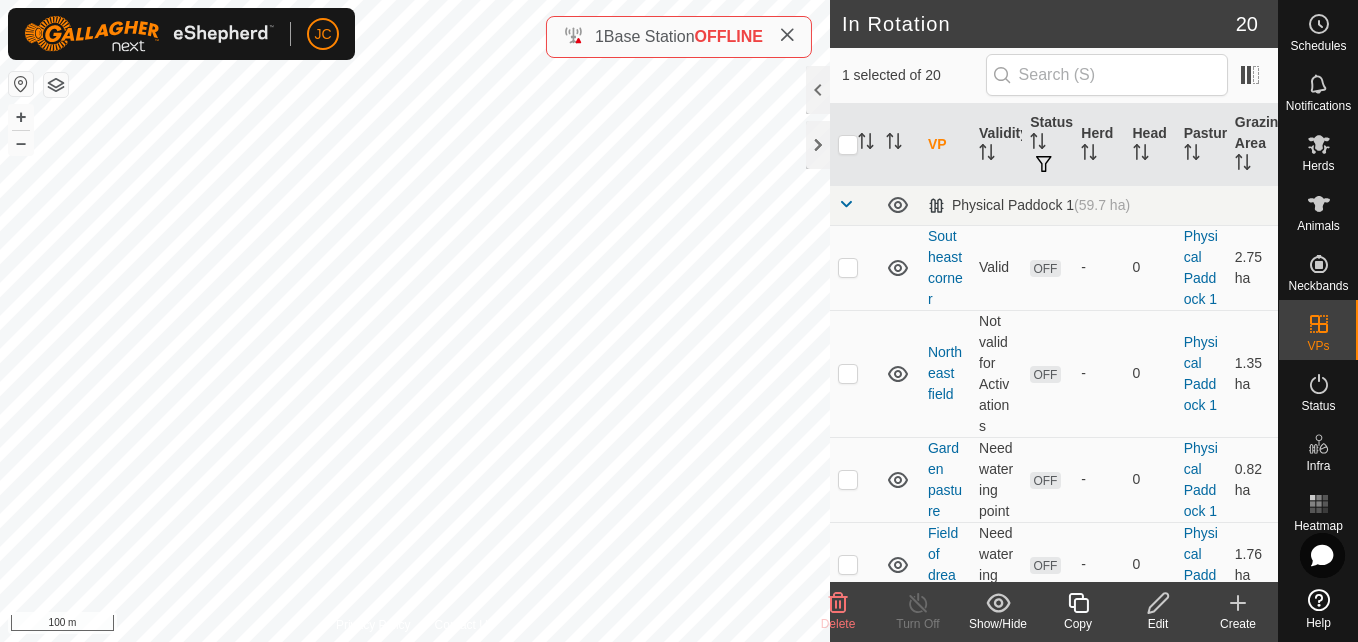 checkbox on "false" 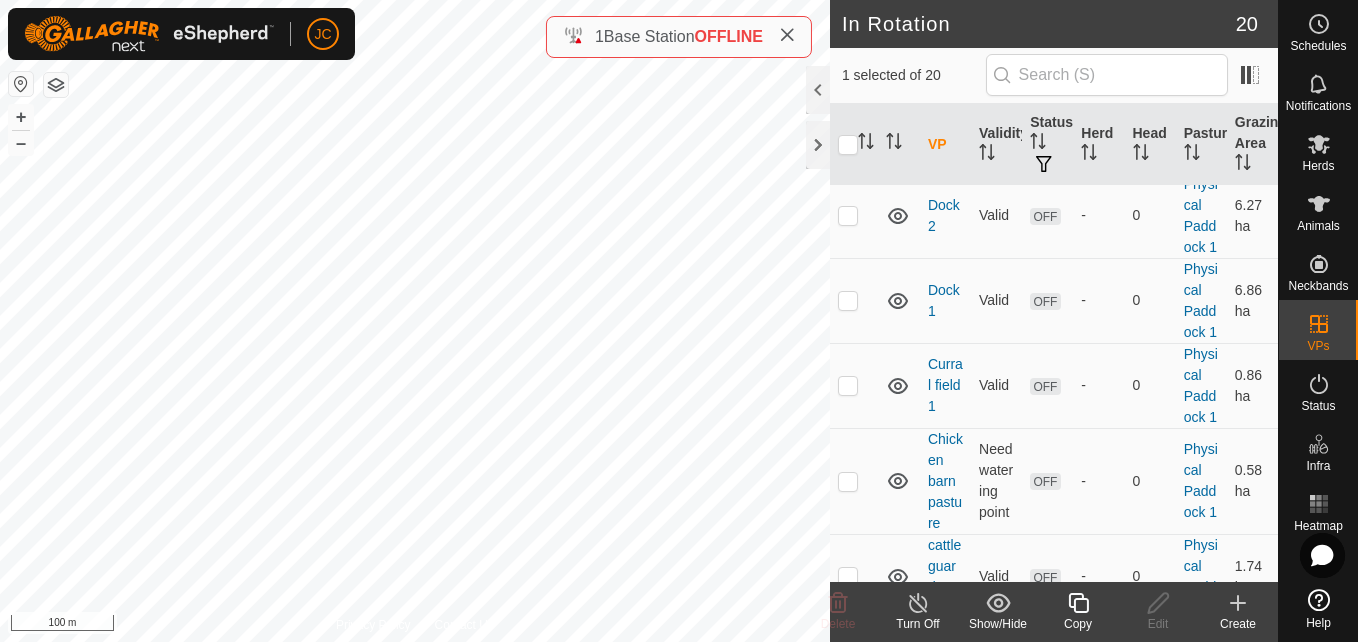 scroll, scrollTop: 860, scrollLeft: 0, axis: vertical 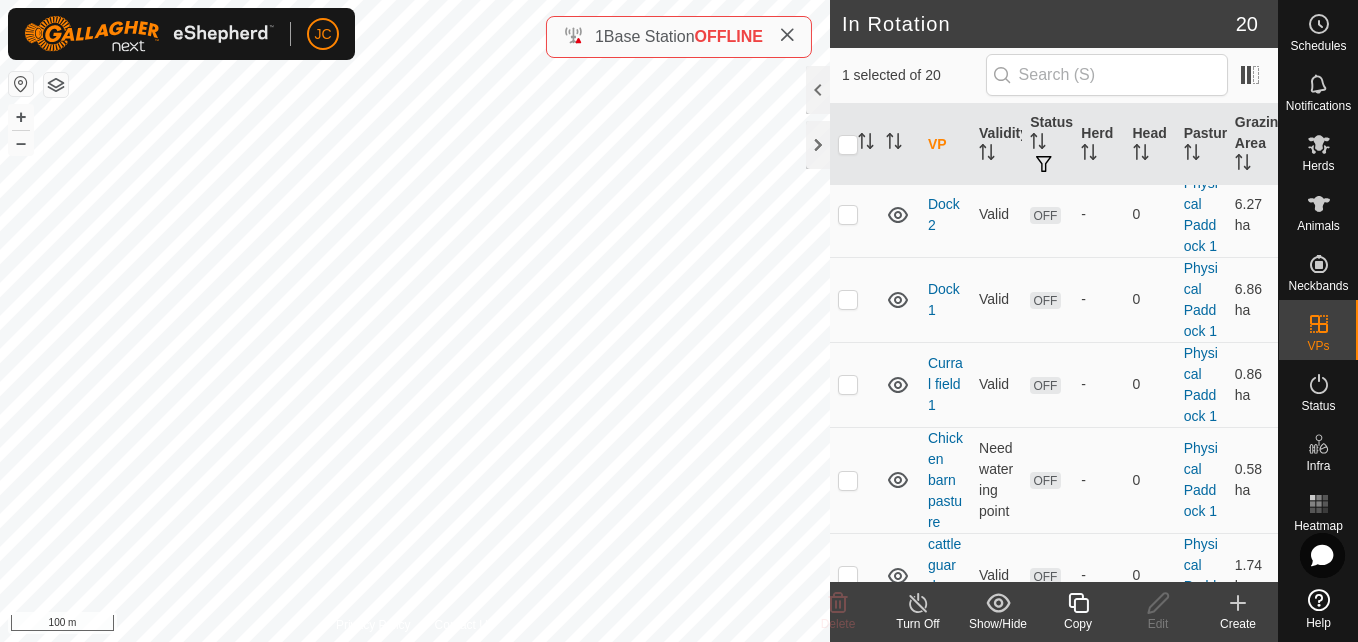 click on "Copy" 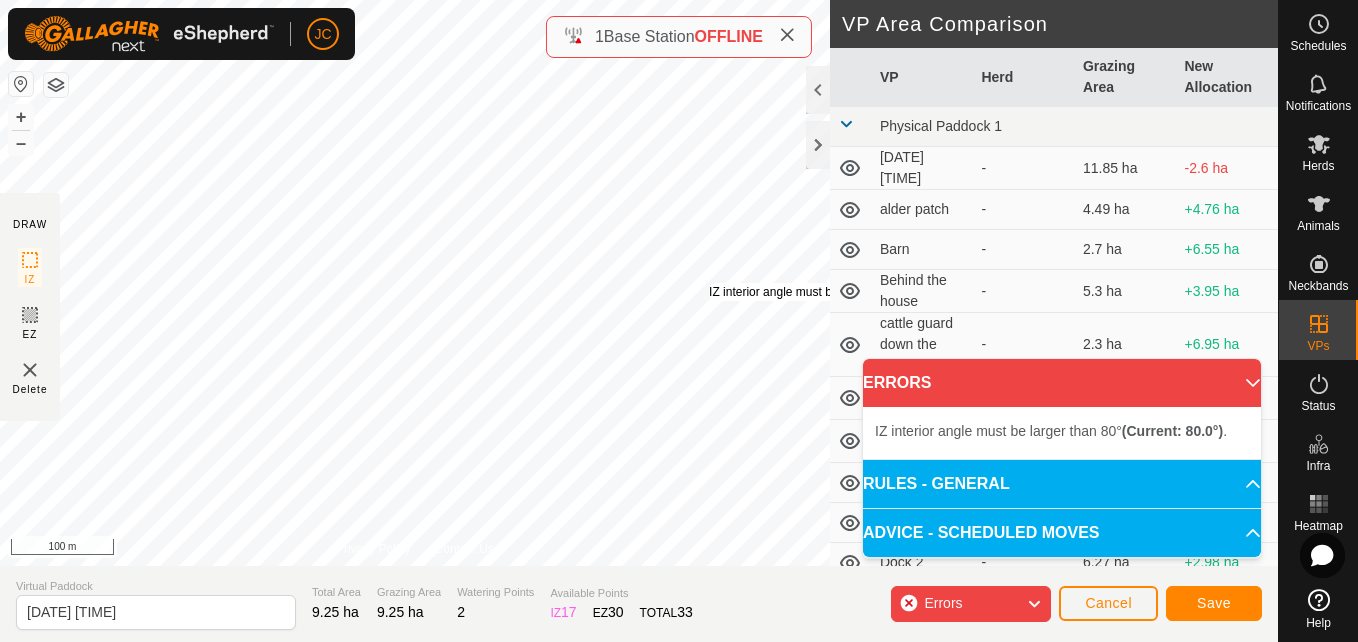 click on "IZ interior angle must be larger than 80°  (Current: 80.0°) ." at bounding box center [860, 292] 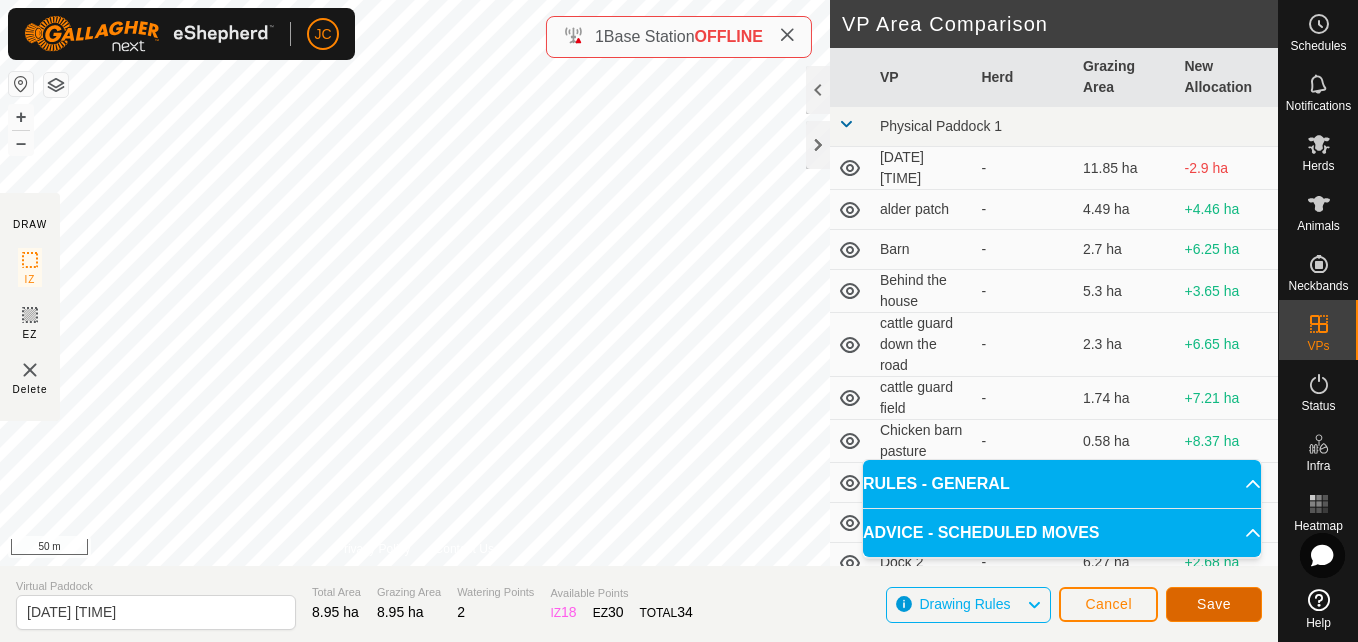 click on "Save" 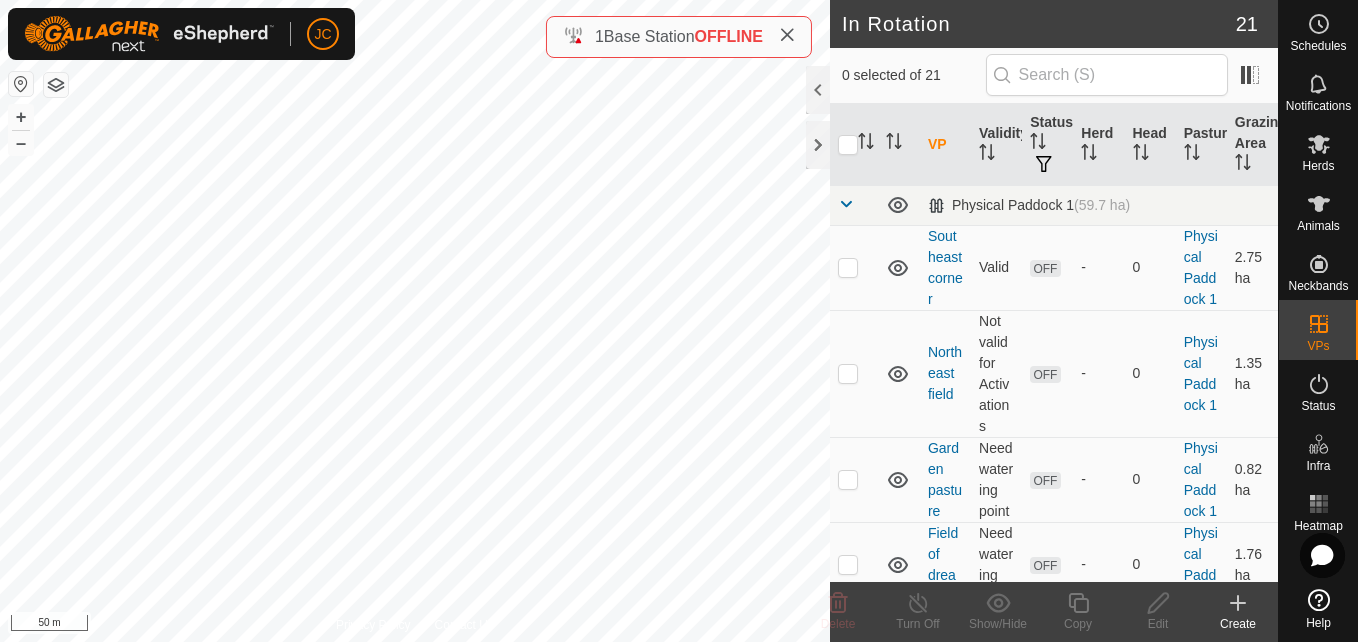 scroll, scrollTop: 0, scrollLeft: 0, axis: both 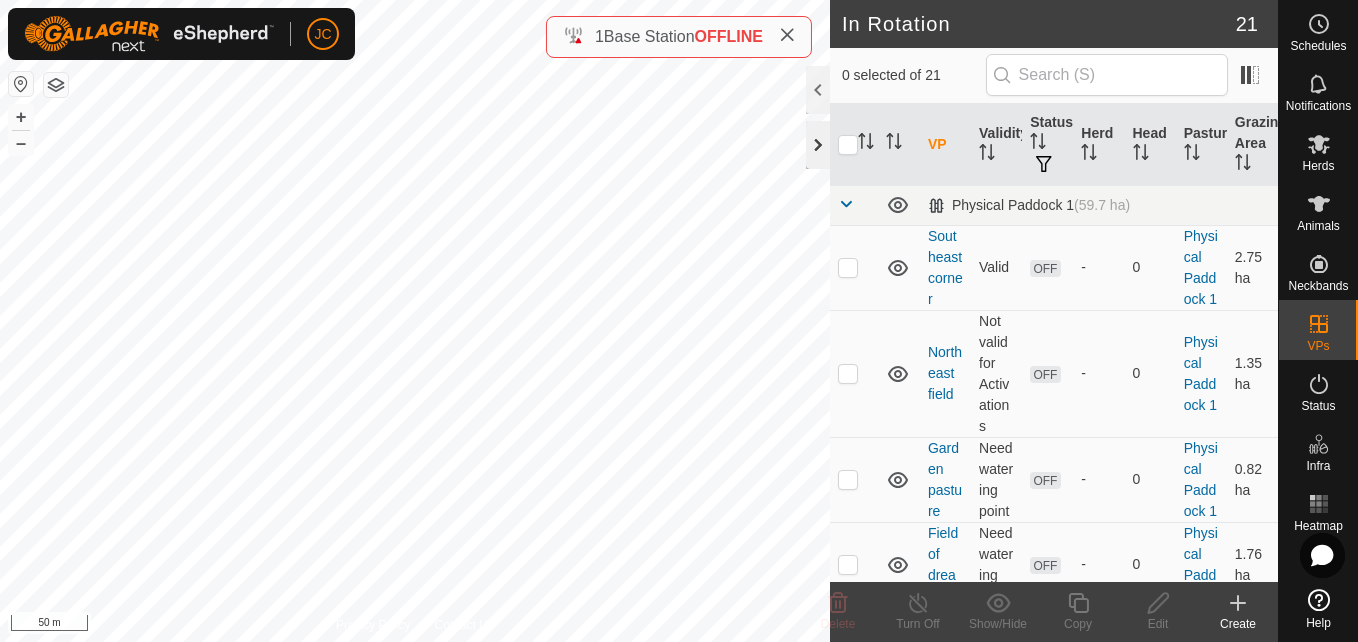 checkbox on "true" 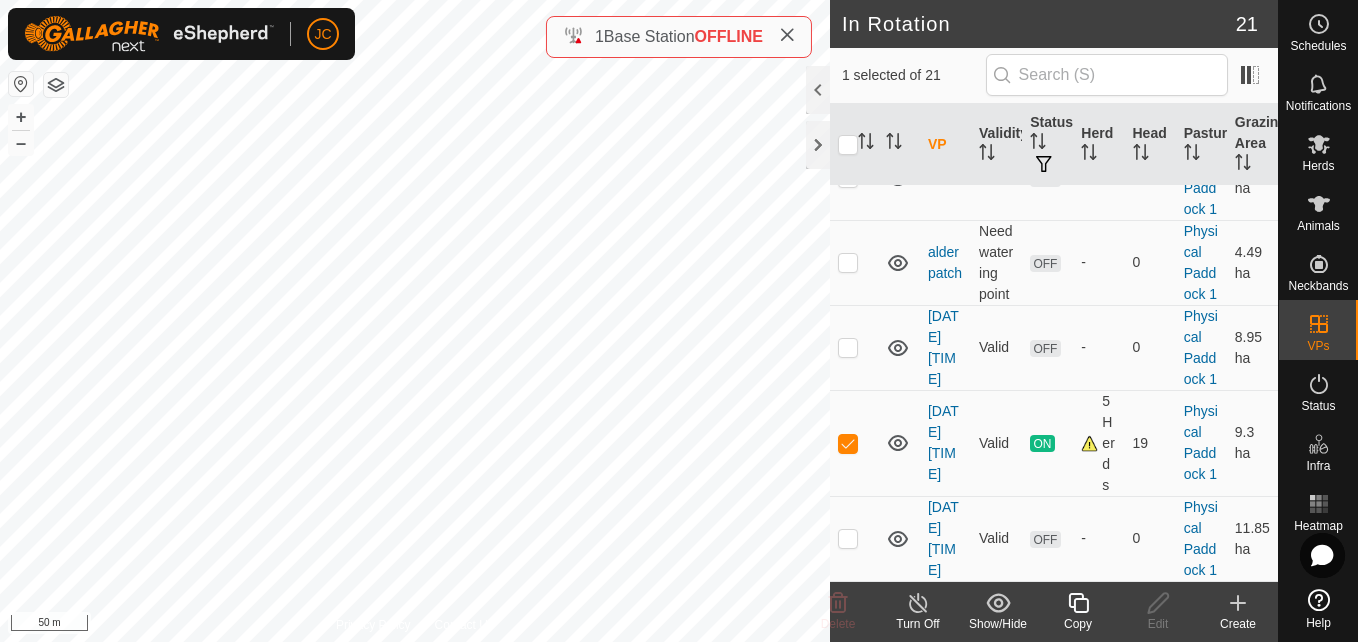 scroll, scrollTop: 1954, scrollLeft: 0, axis: vertical 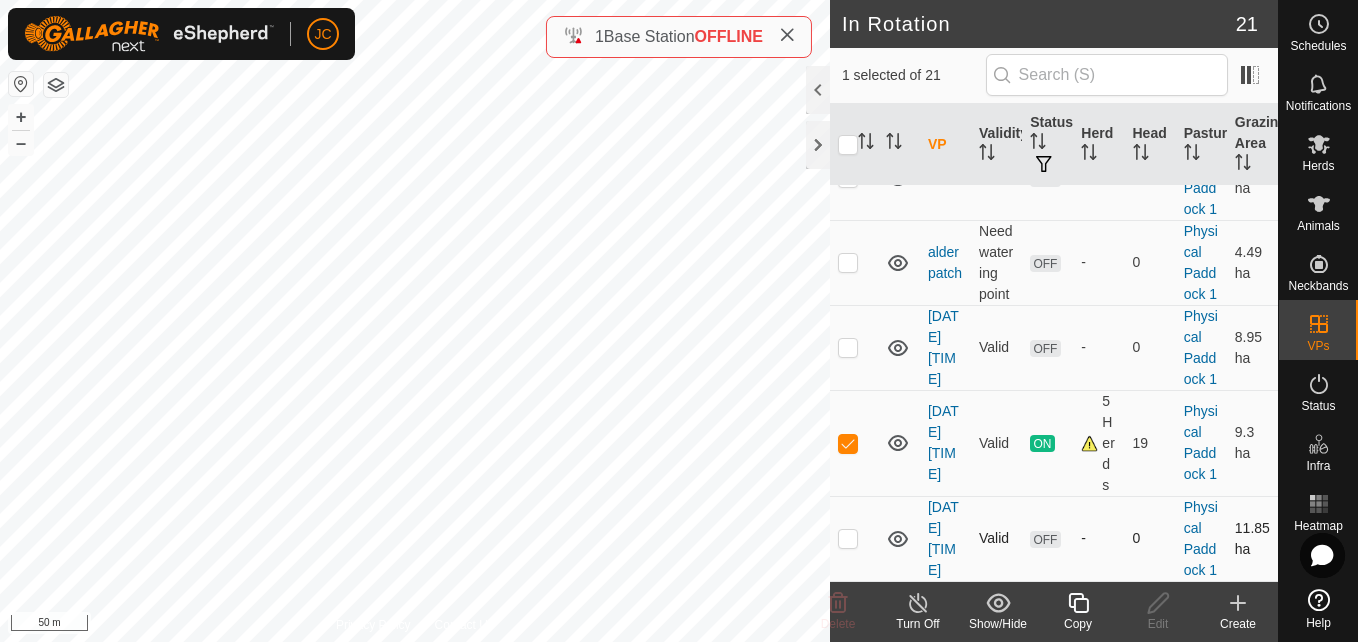 click at bounding box center [854, 538] 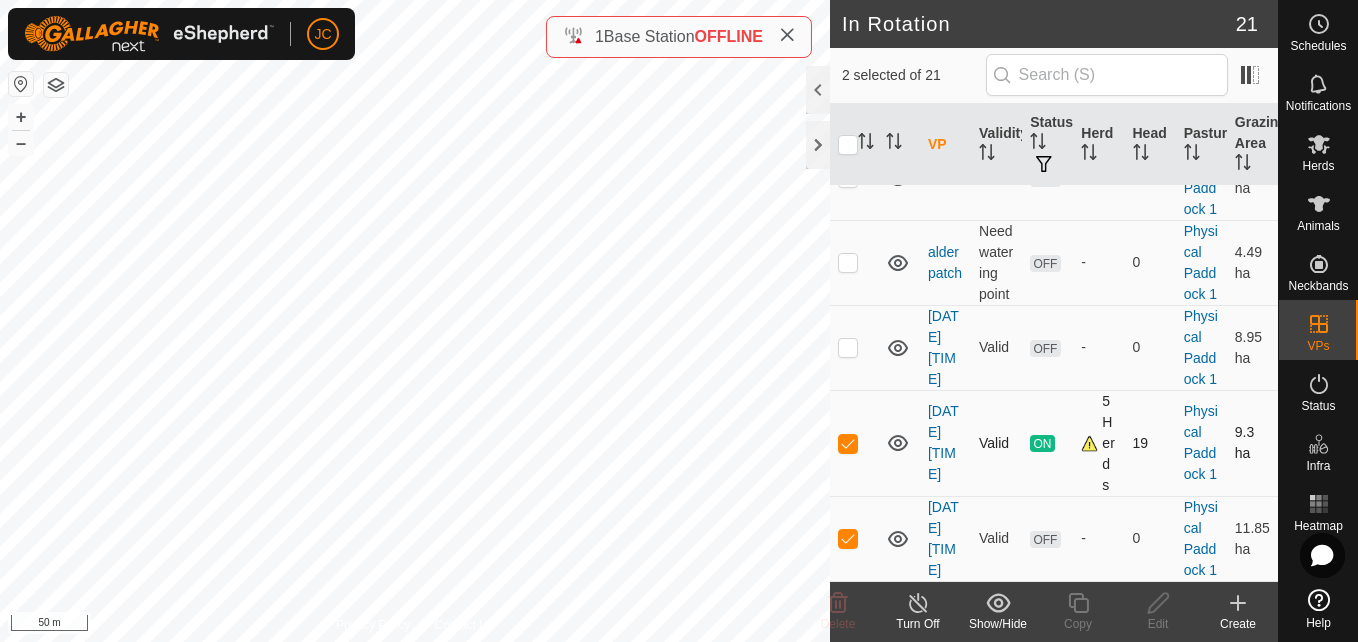 click at bounding box center (848, 443) 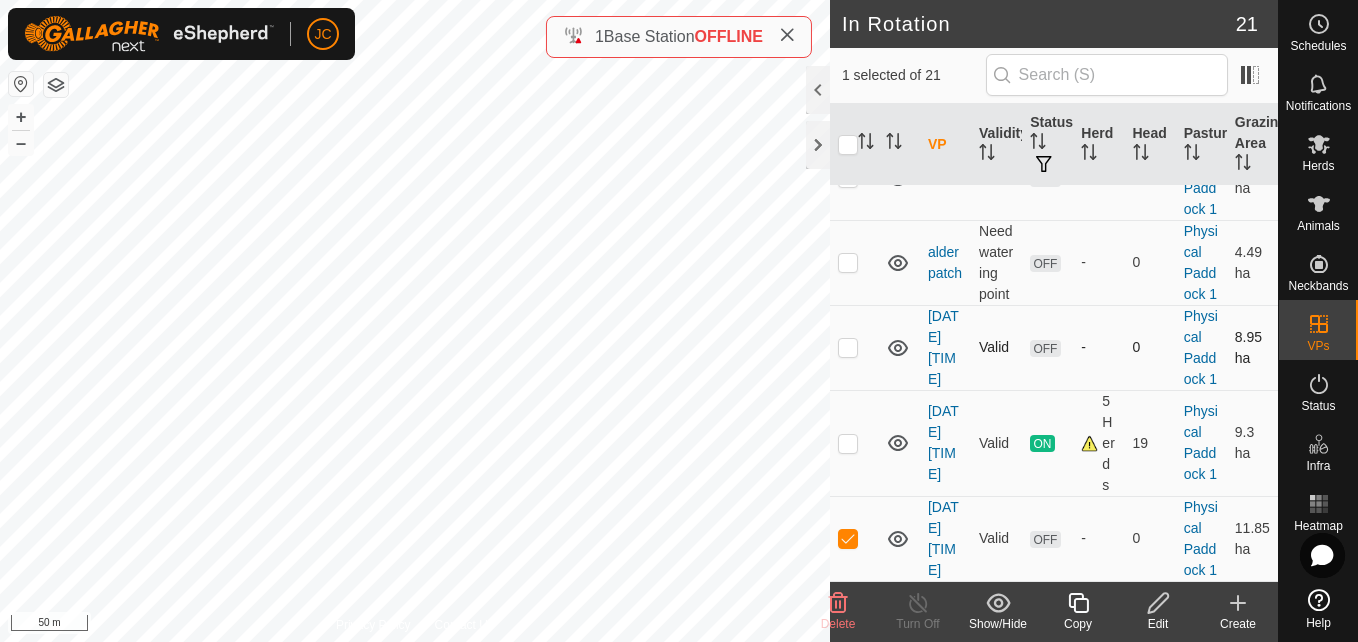 click at bounding box center [848, 347] 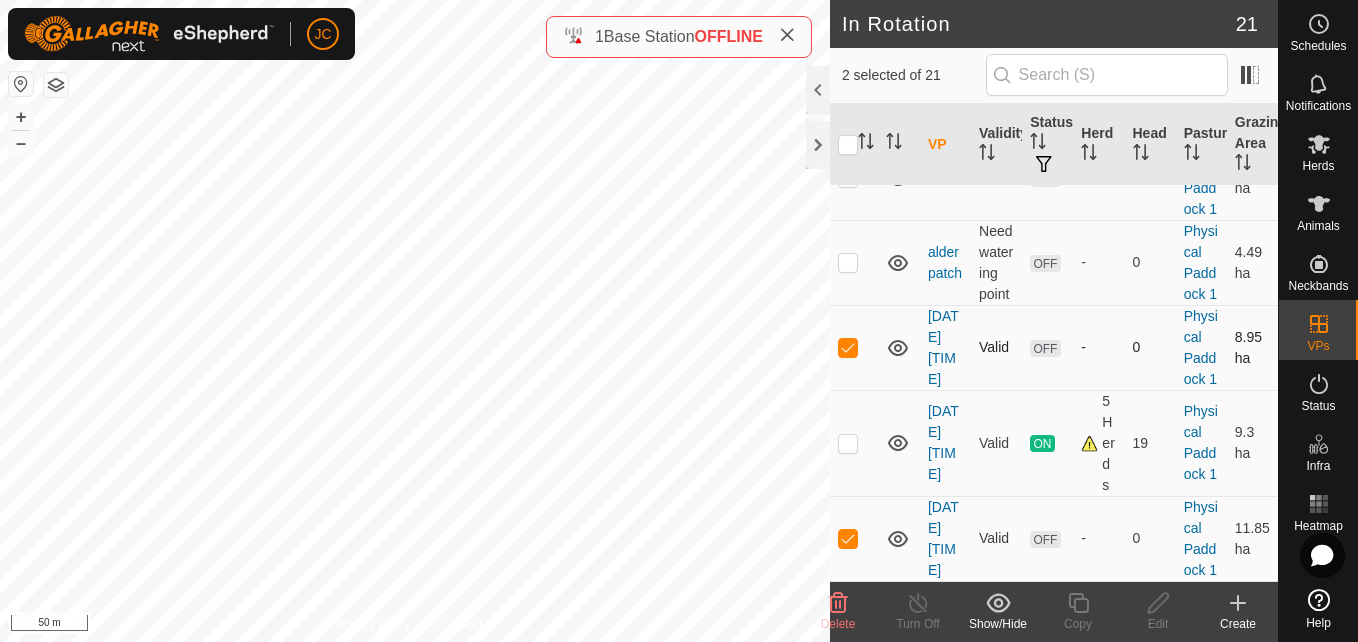click at bounding box center [848, 347] 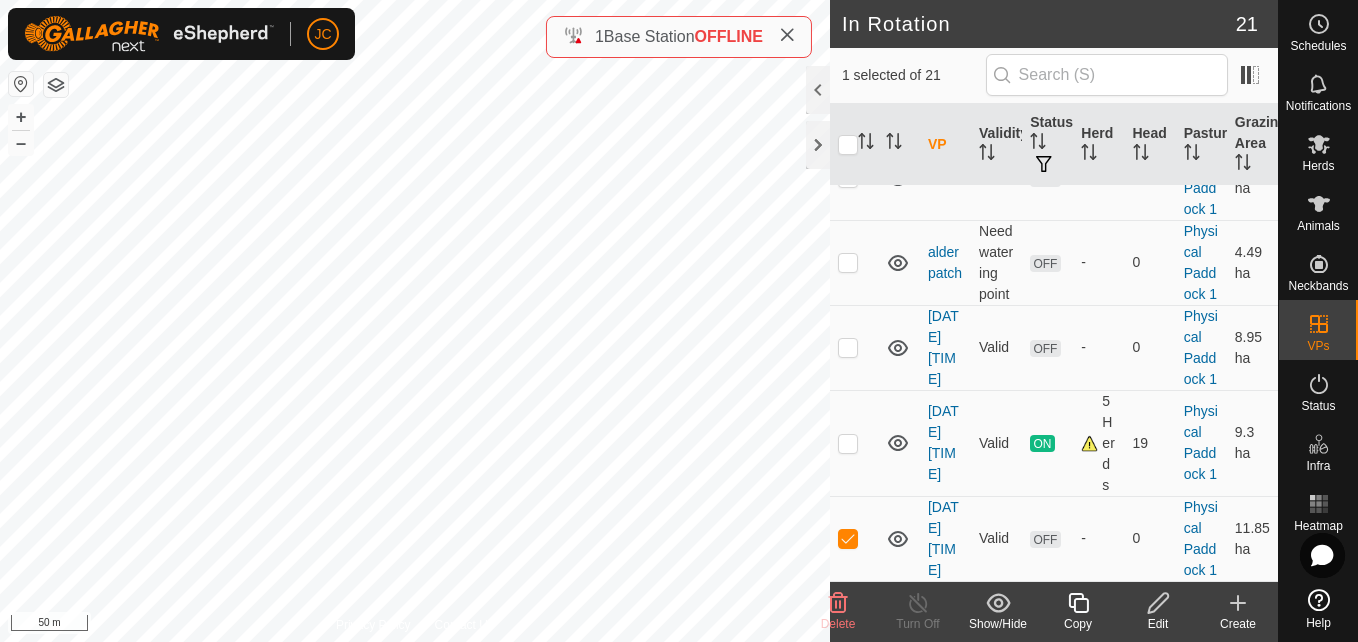 click 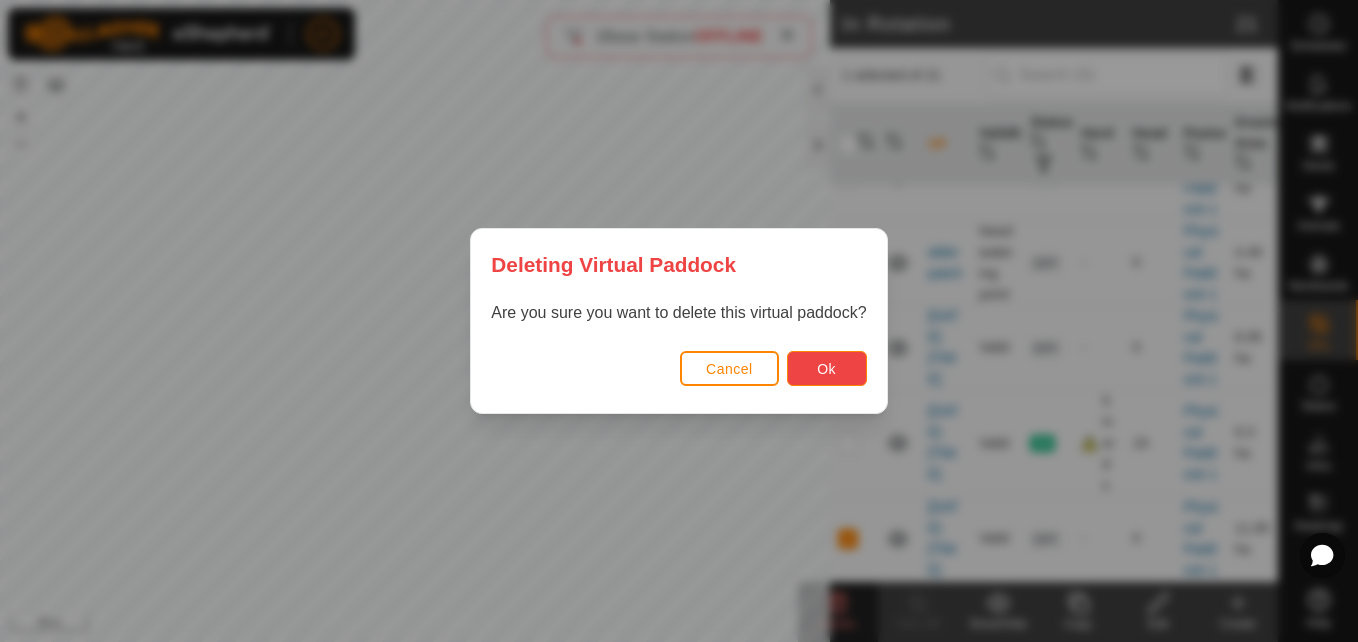 click on "Ok" at bounding box center [827, 368] 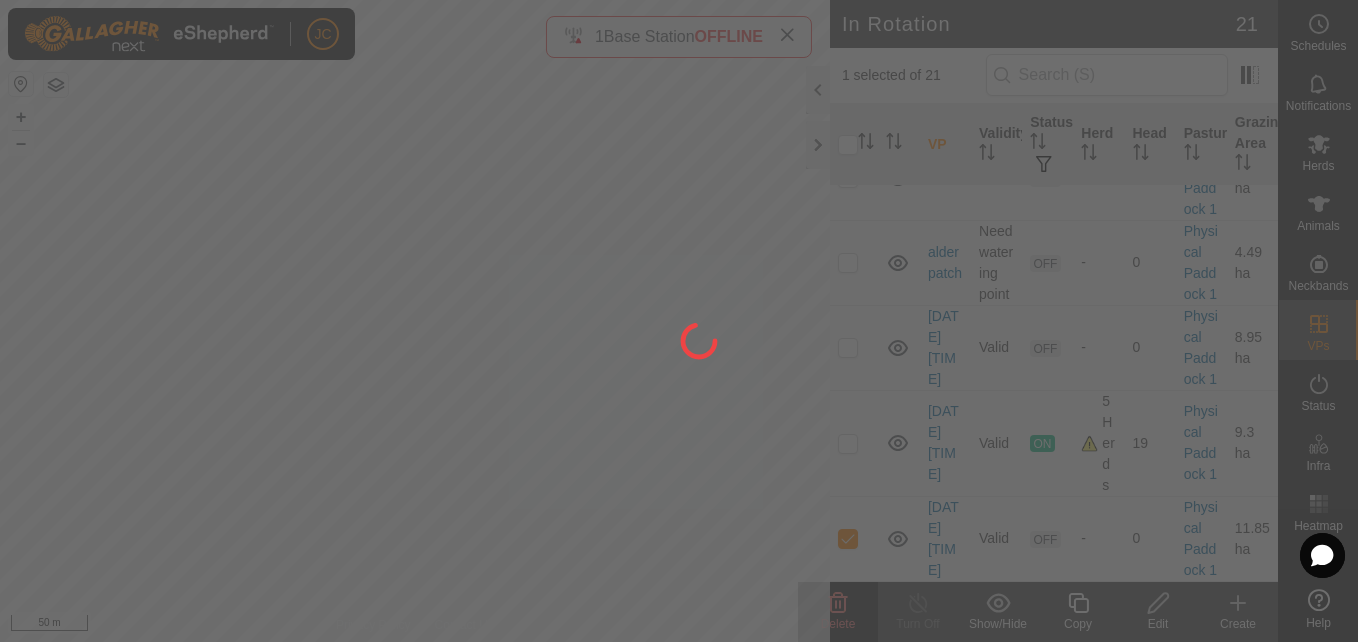 checkbox on "false" 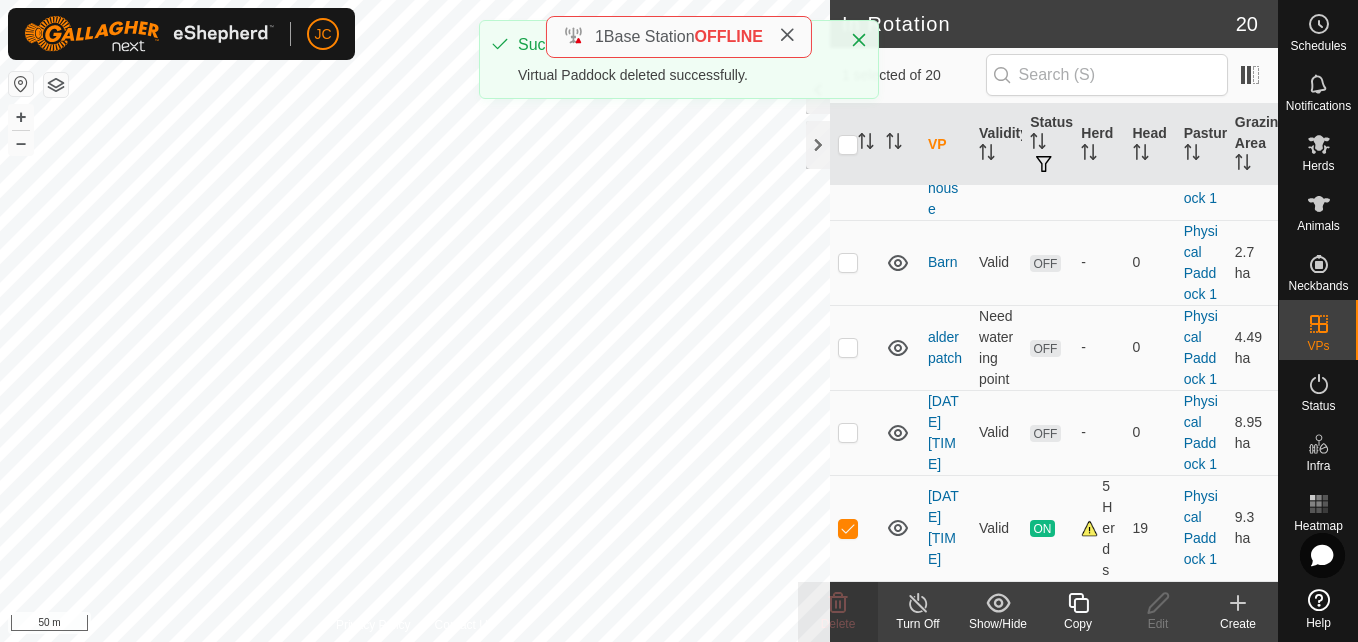 scroll, scrollTop: 1848, scrollLeft: 0, axis: vertical 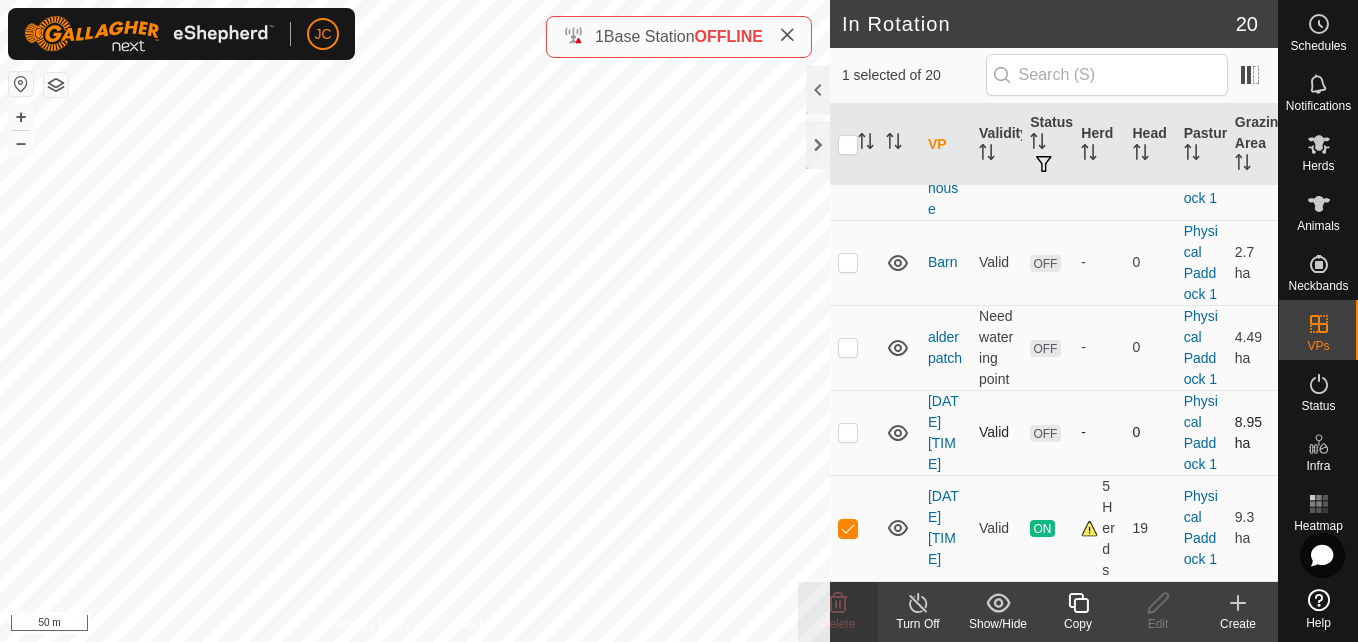 click at bounding box center (848, 432) 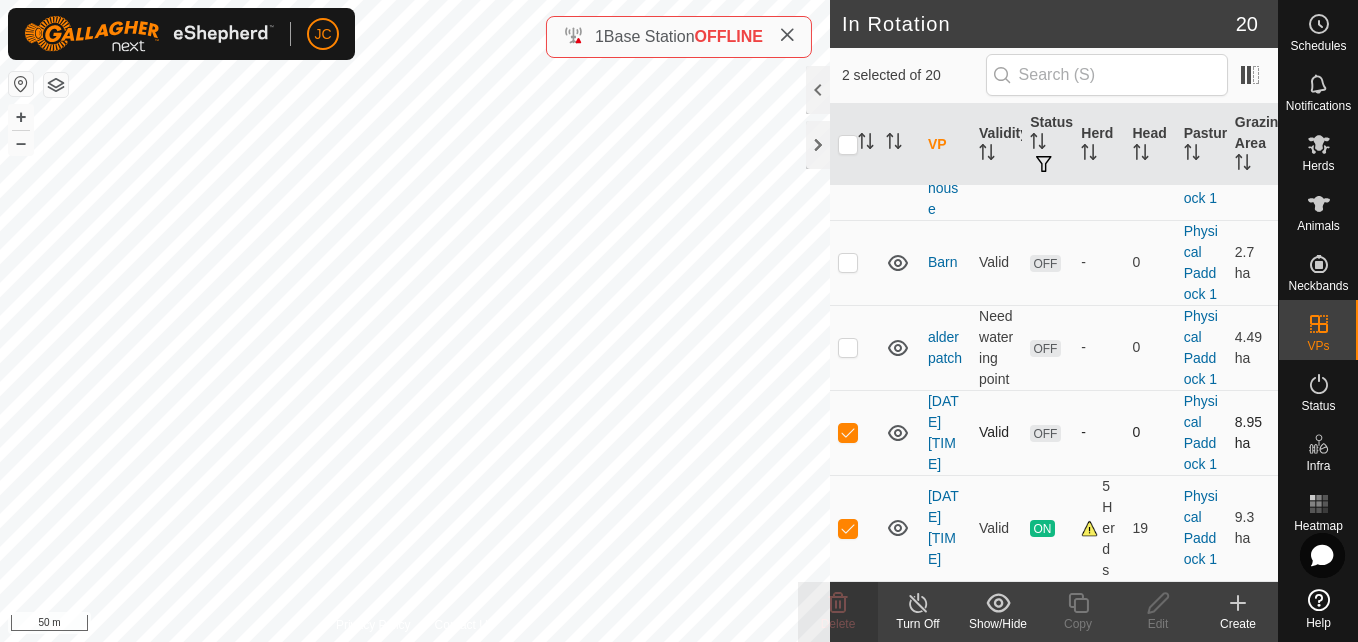 checkbox on "true" 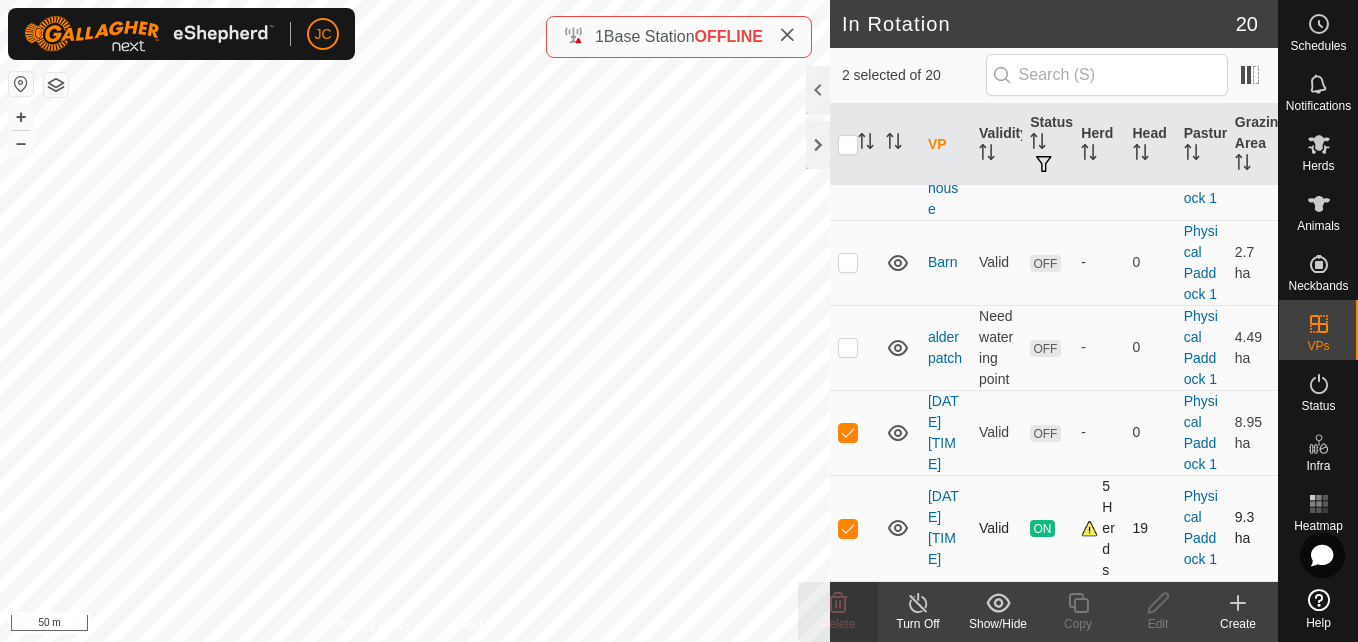 click at bounding box center [854, 528] 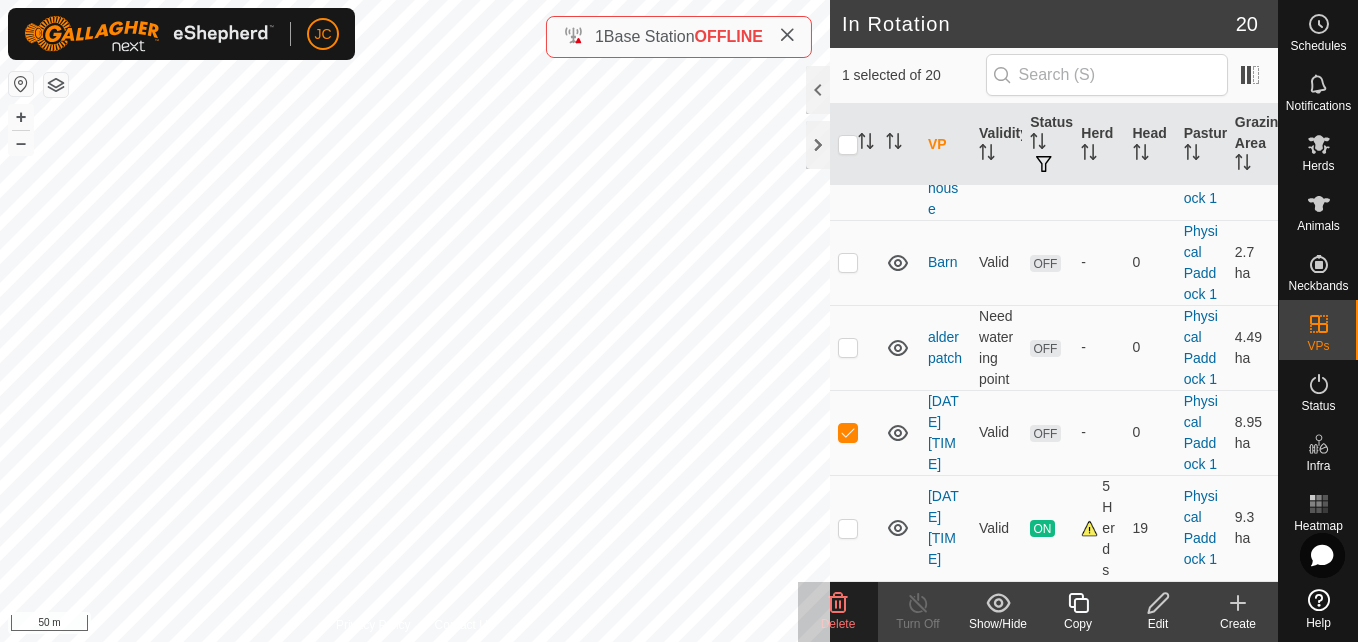 click 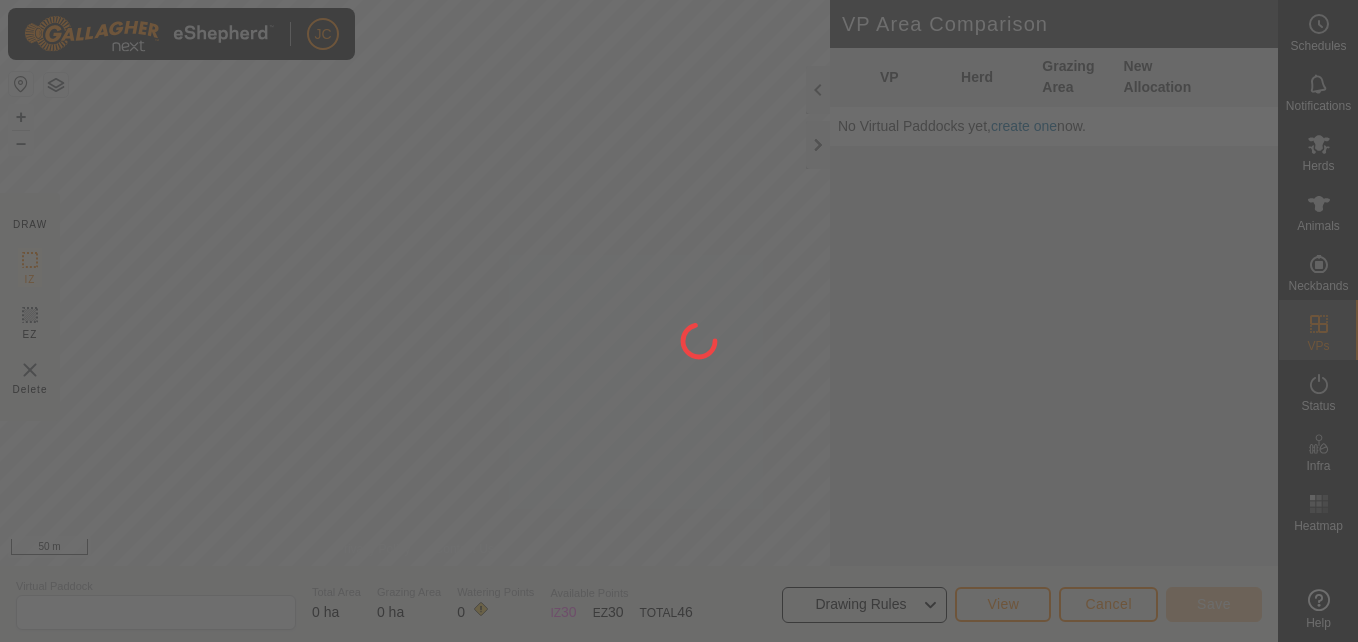 scroll, scrollTop: 0, scrollLeft: 0, axis: both 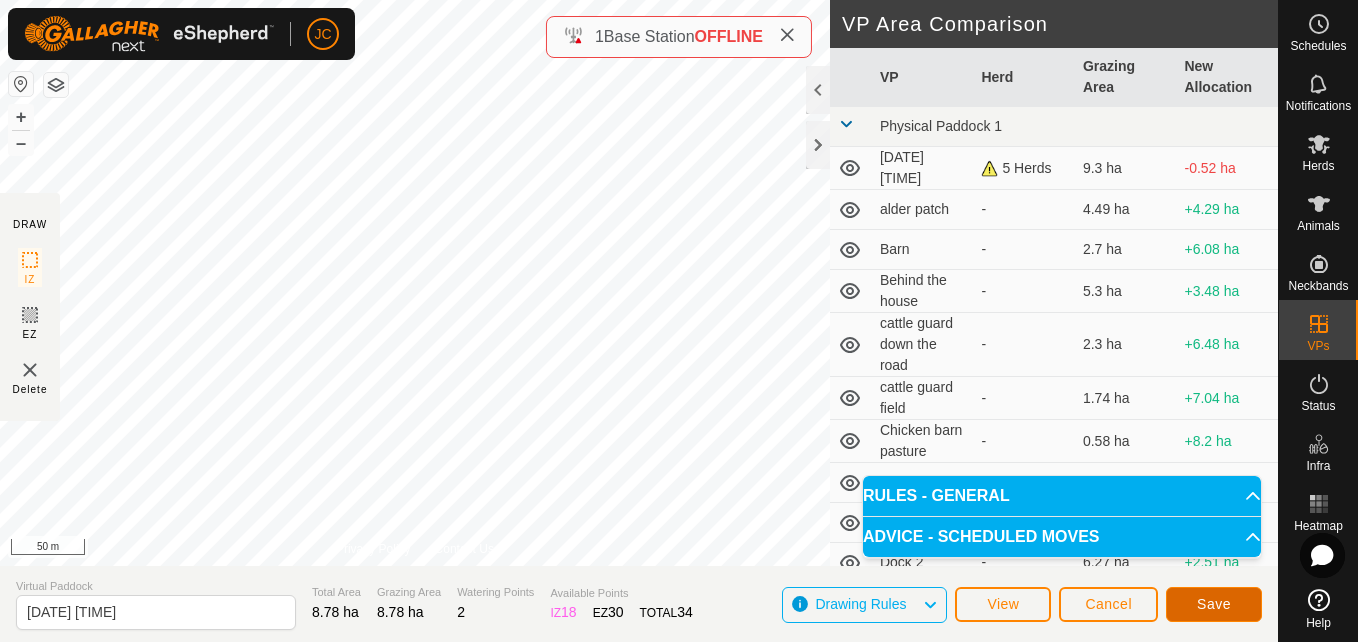 click on "Save" 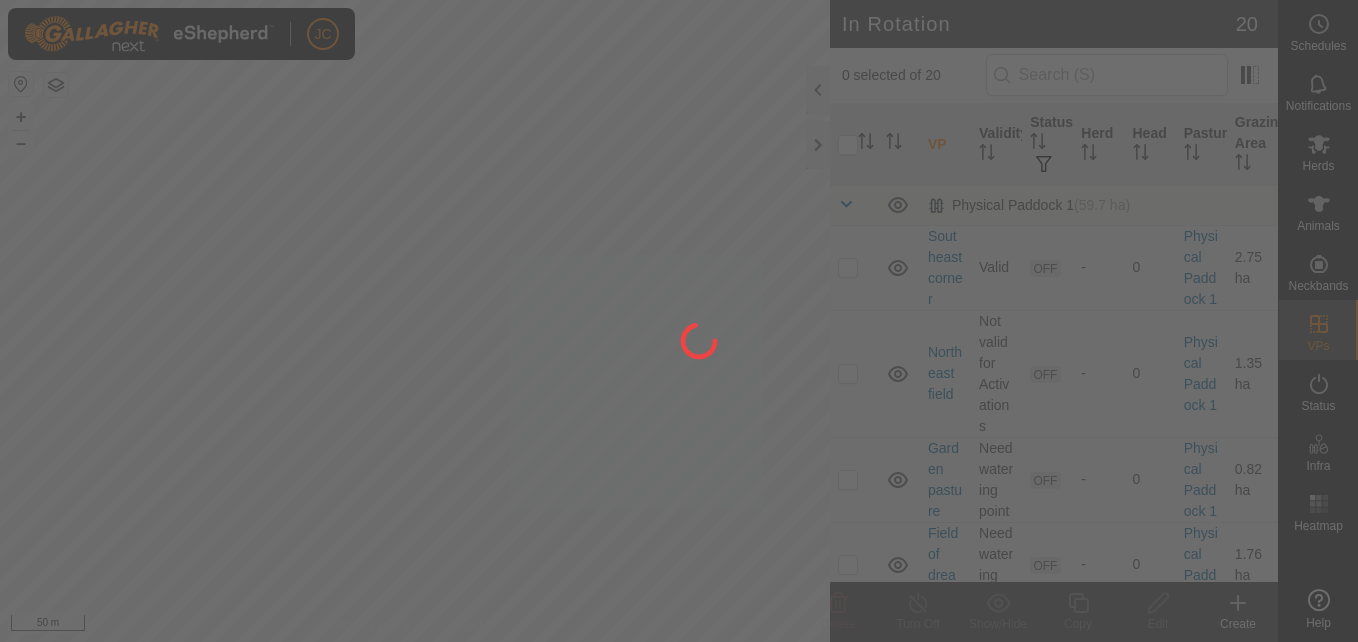 scroll, scrollTop: 0, scrollLeft: 0, axis: both 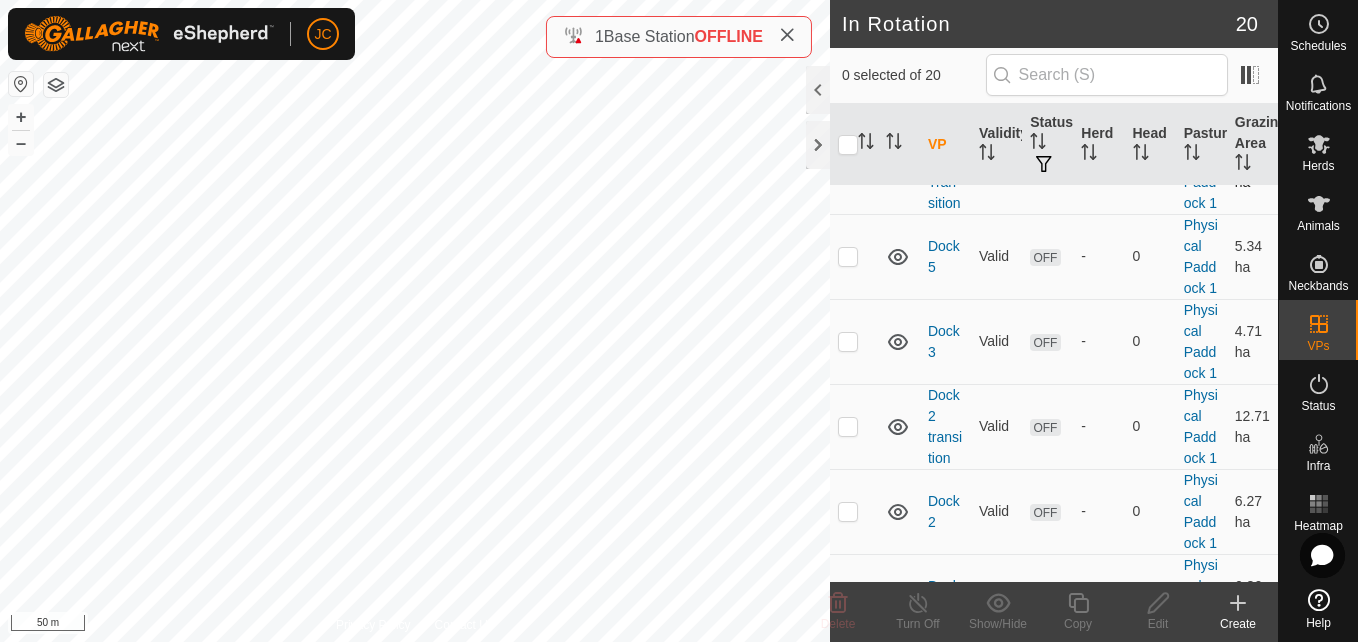 checkbox on "true" 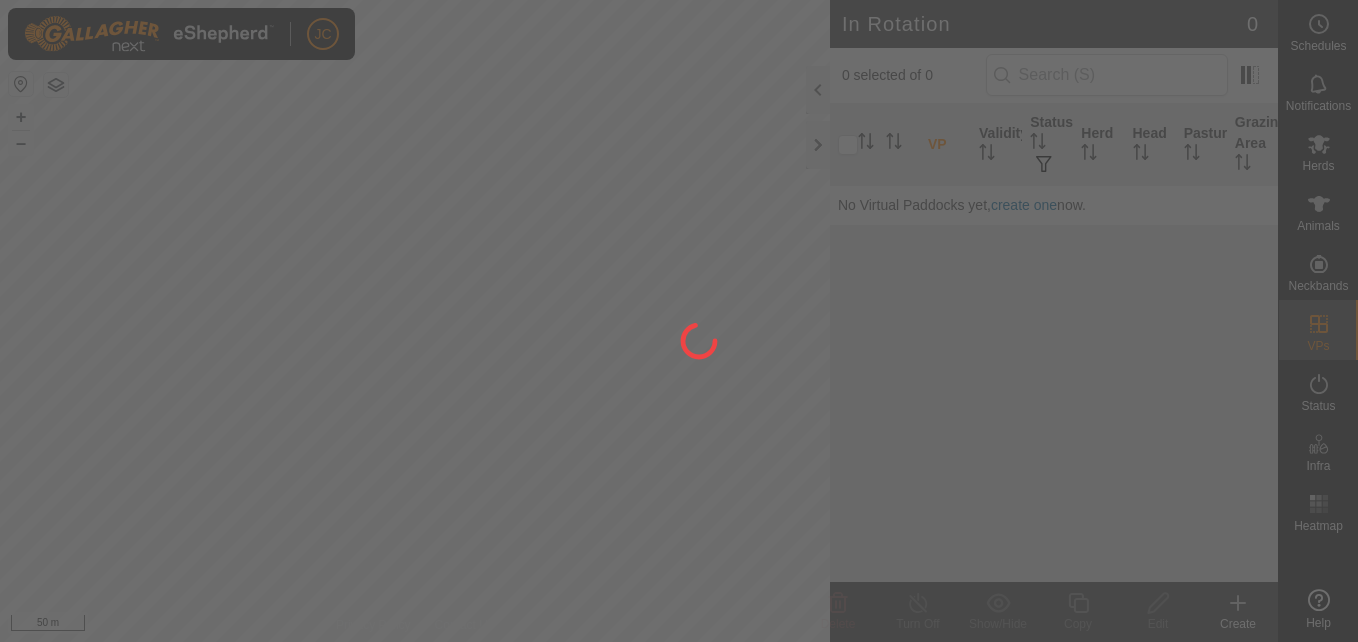 scroll, scrollTop: 0, scrollLeft: 0, axis: both 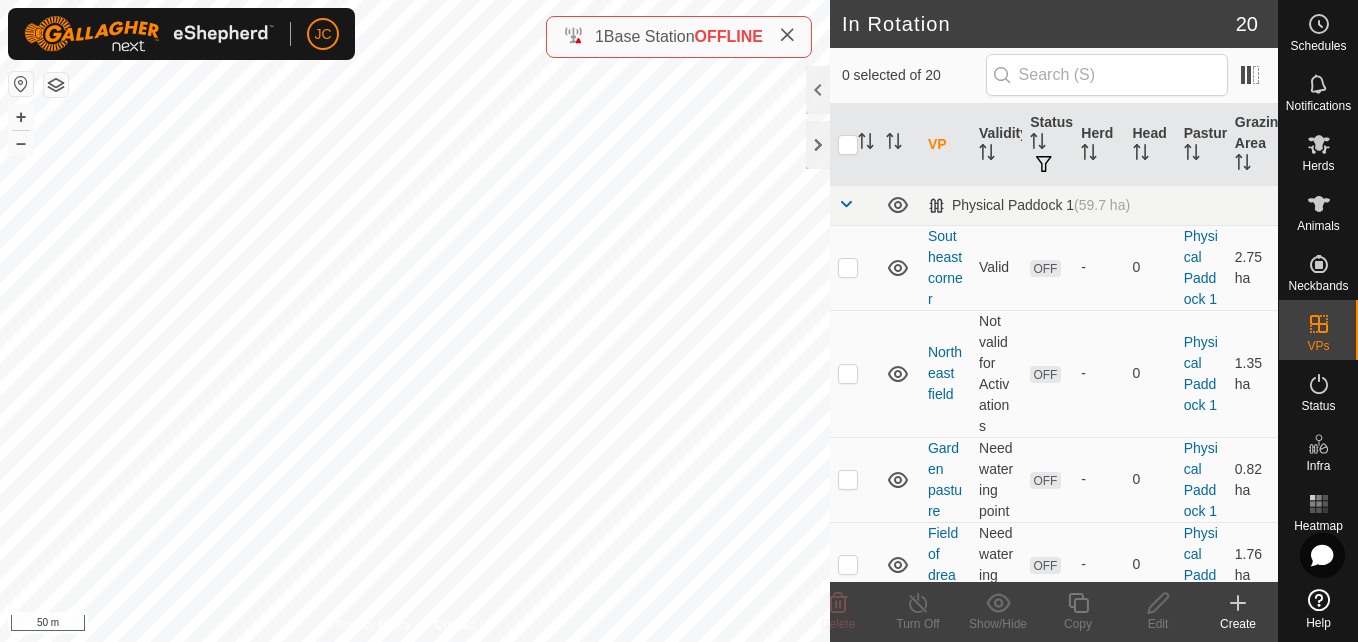 checkbox on "true" 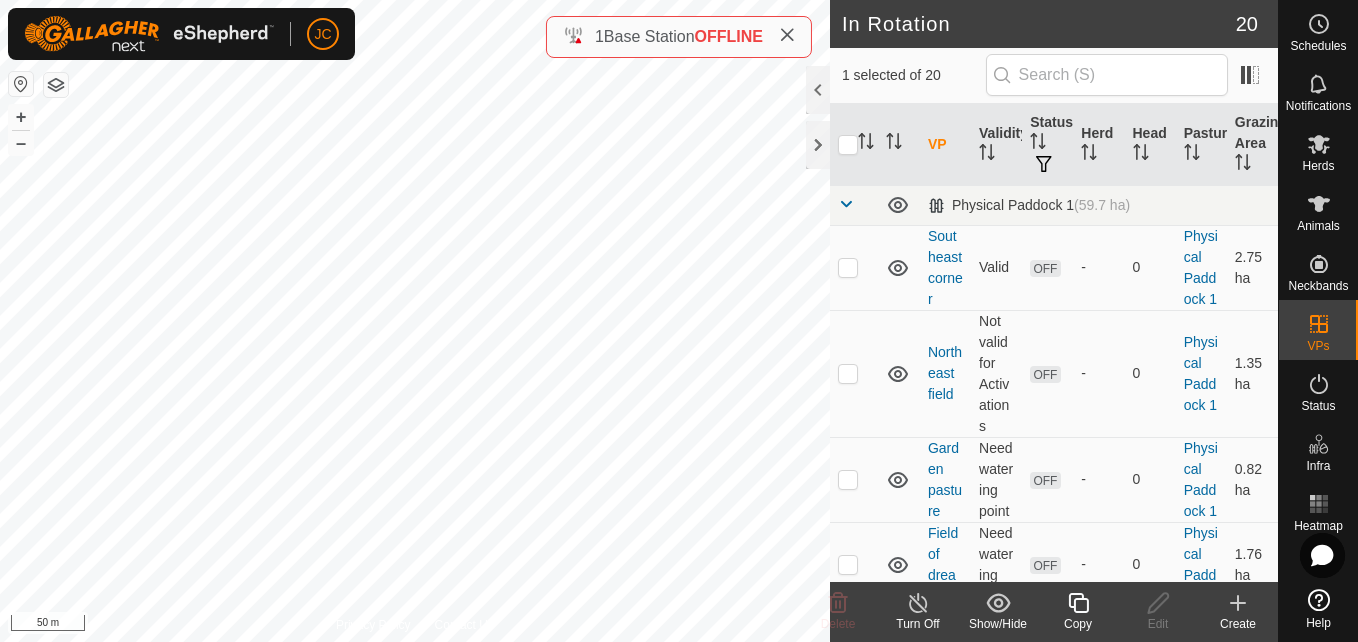 click on "Copy" 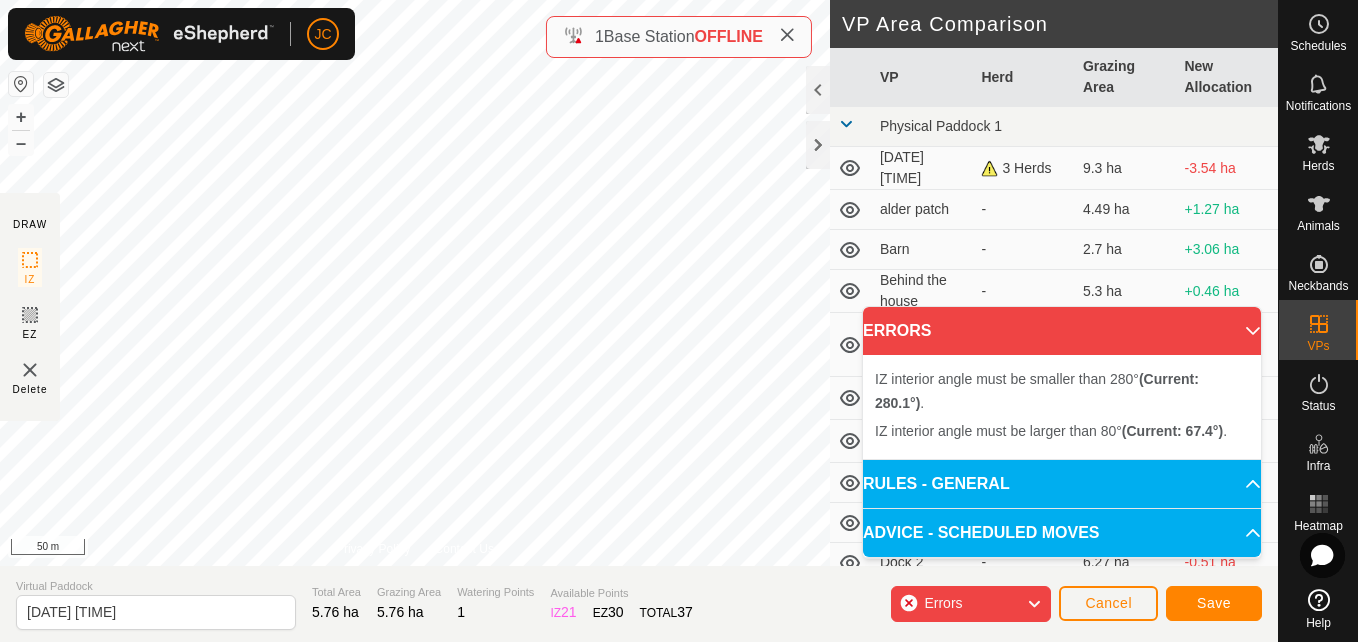 click on "IZ interior angle must be larger than 80°  (Current: 67.4°) . + – ⇧ i 50 m" at bounding box center (415, 283) 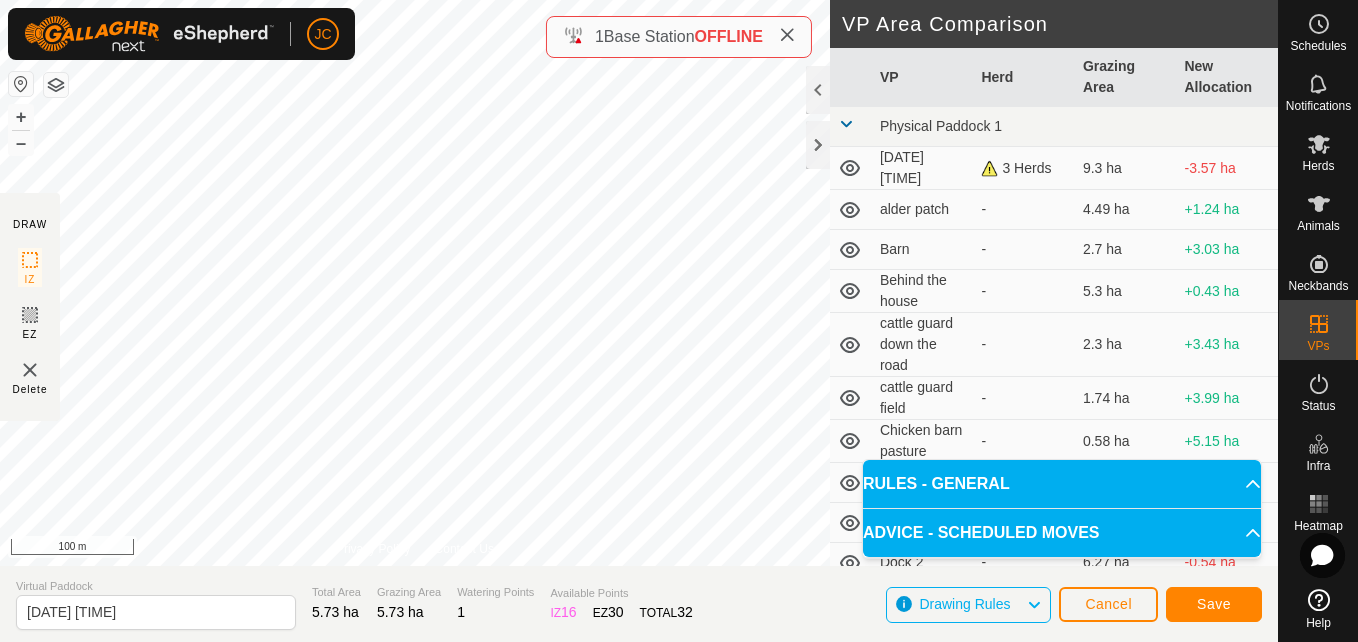 click on "Save" 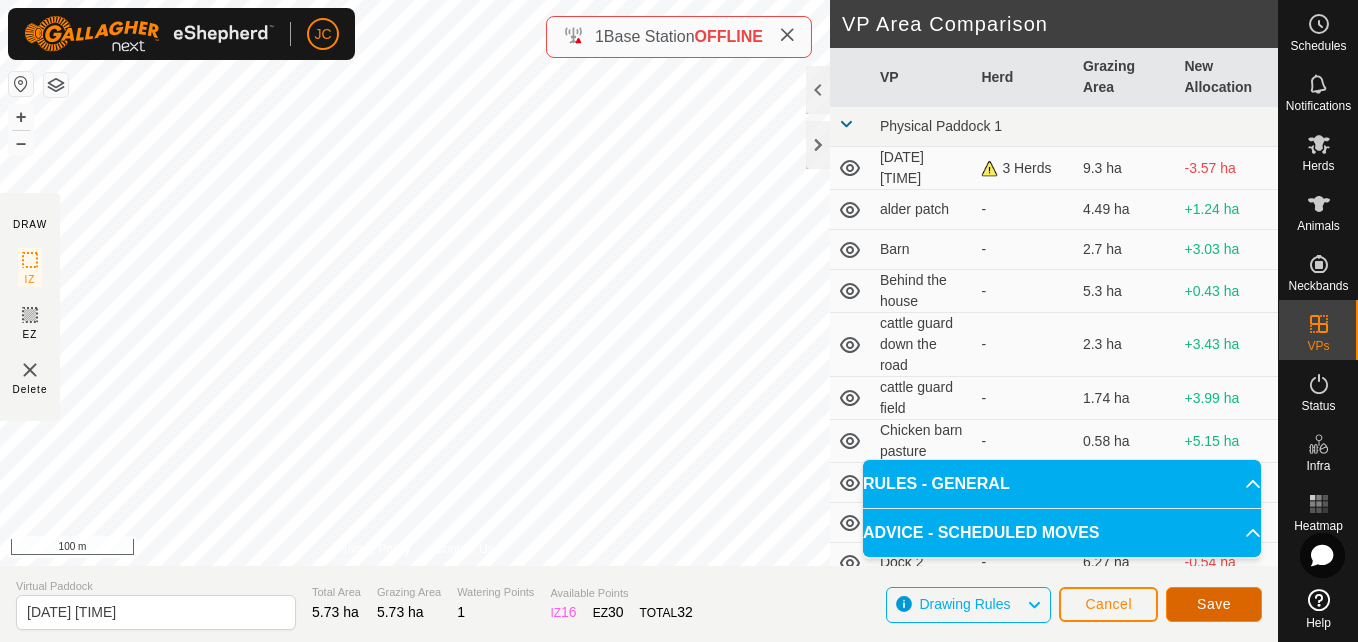 click on "Save" 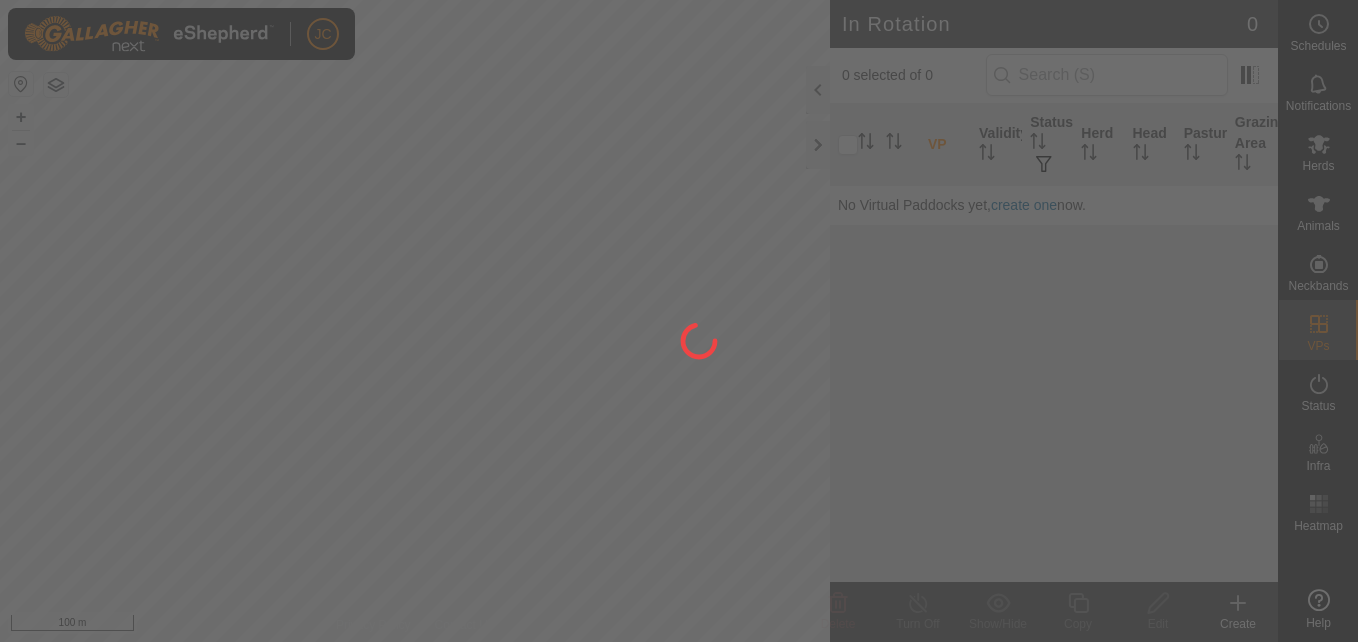 scroll, scrollTop: 0, scrollLeft: 0, axis: both 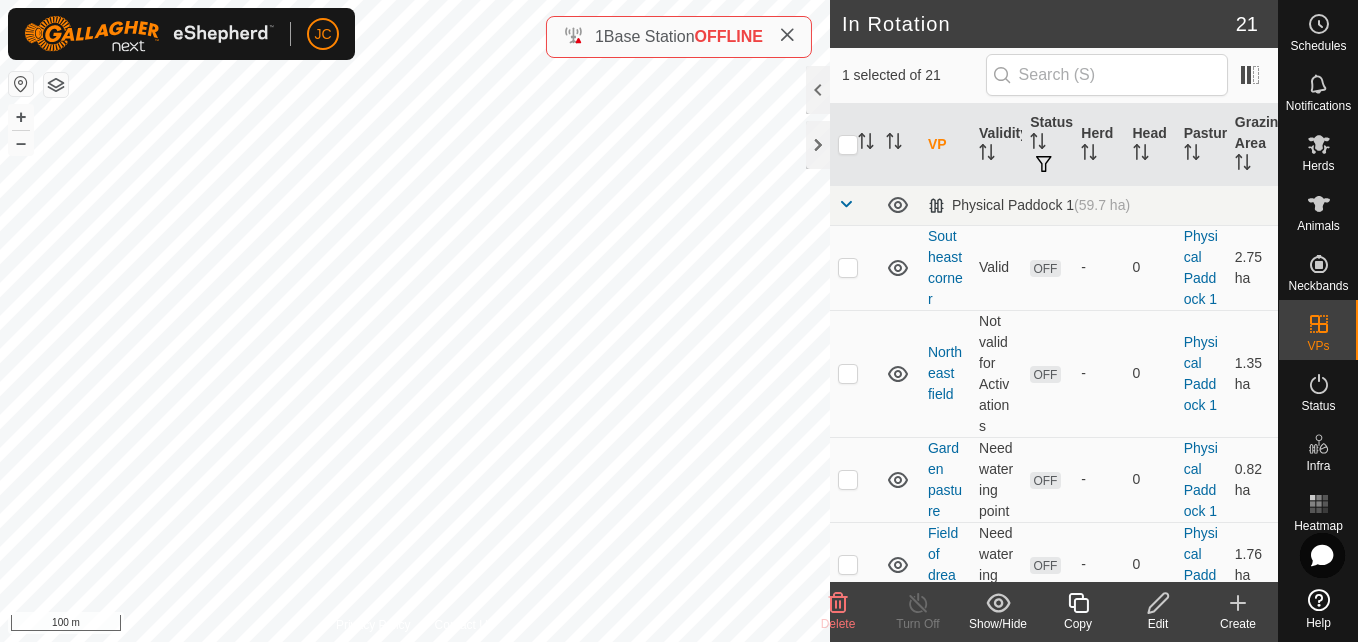 click on "JC Schedules Notifications Herds Animals Neckbands VPs Status Infra Heatmap Help In Rotation 21 1 selected of 21     VP   Validity   Status   Herd   Head   Pasture   Grazing Area   Physical Paddock 1   (59.7 ha) Southeast corner  Valid  OFF  -   0   Physical Paddock 1   2.75 ha  Northeast field  Not valid for Activations  OFF  -   0   Physical Paddock 1   1.35 ha  Garden pasture  Need watering point  OFF  -   0   Physical Paddock 1   0.82 ha  Field of dreams  Need watering point  OFF  -   0   Physical Paddock 1   1.76 ha  Down the road  Valid  OFF  -   0   Physical Paddock 1   5.66 ha  Dock1 Transition  Valid  OFF  -   0   Physical Paddock 1   9.82 ha  Dock 5  Valid  OFF  -   0   Physical Paddock 1   5.34 ha  Dock 3  Valid  OFF  -   0   Physical Paddock 1   4.71 ha  Dock 2 transition  Valid  OFF  -   0   Physical Paddock 1   12.71 ha  Dock 2  Valid  OFF  -   0   Physical Paddock 1   6.27 ha  Dock 1  Valid  OFF  -   0   Physical Paddock 1   6.86 ha  Curral field 1  Valid  OFF  -   0   Physical Paddock 1  OFF +" 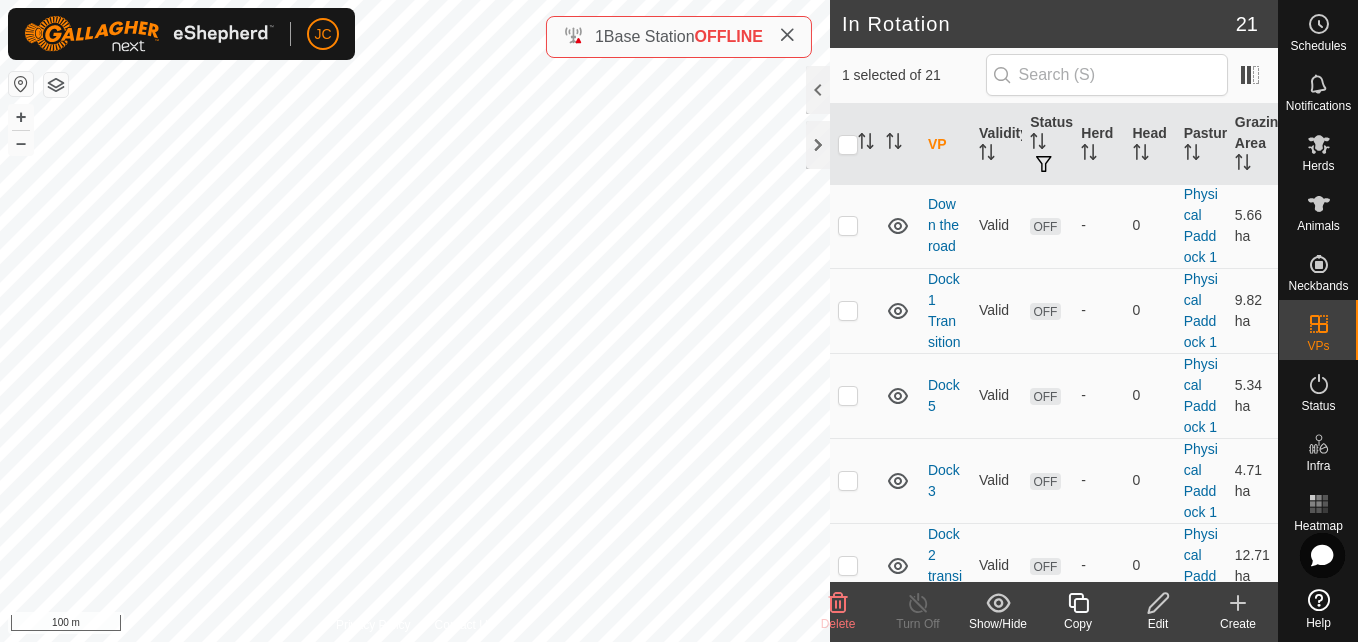 scroll, scrollTop: 340, scrollLeft: 0, axis: vertical 